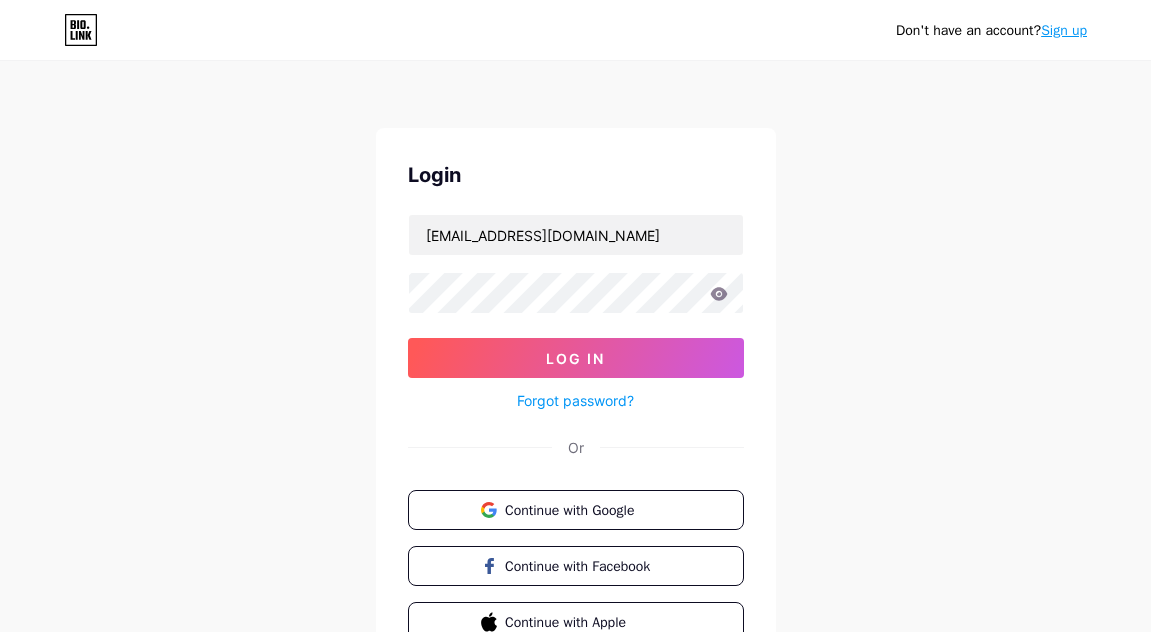 scroll, scrollTop: 0, scrollLeft: 0, axis: both 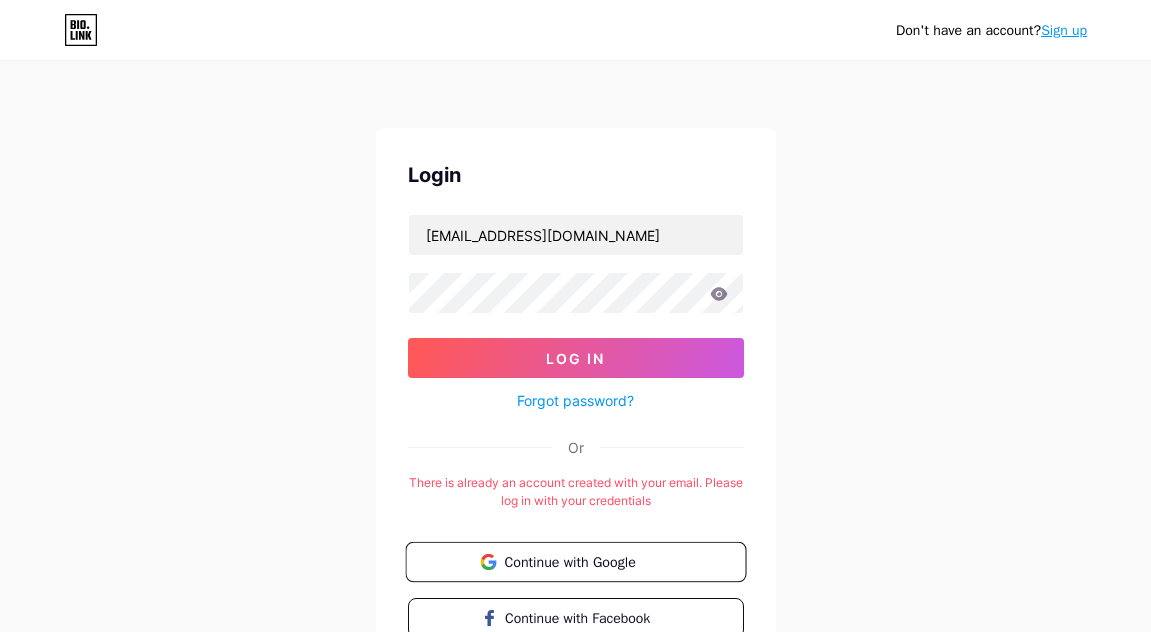 click on "Continue with Google" at bounding box center [587, 561] 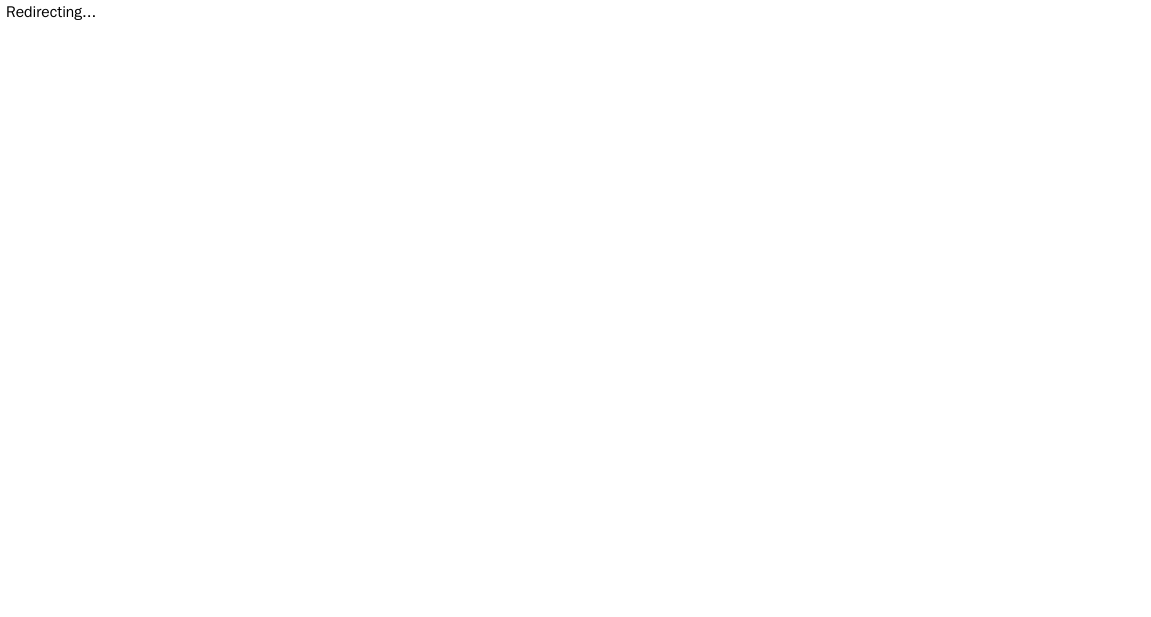 scroll, scrollTop: 0, scrollLeft: 0, axis: both 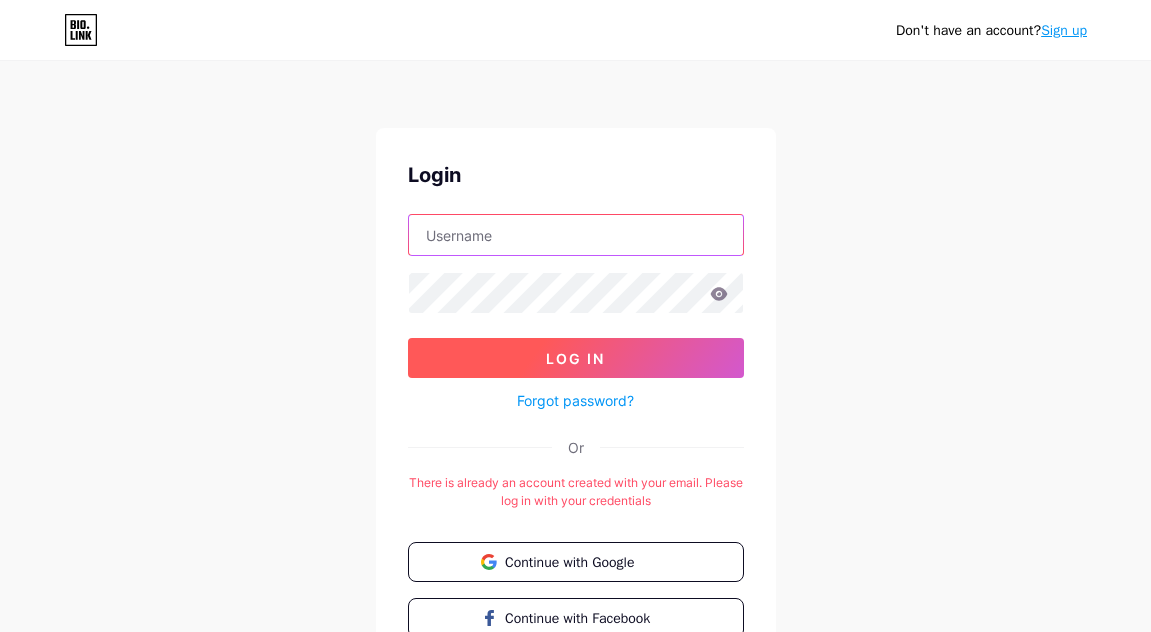 type on "maf13if@gmail.com" 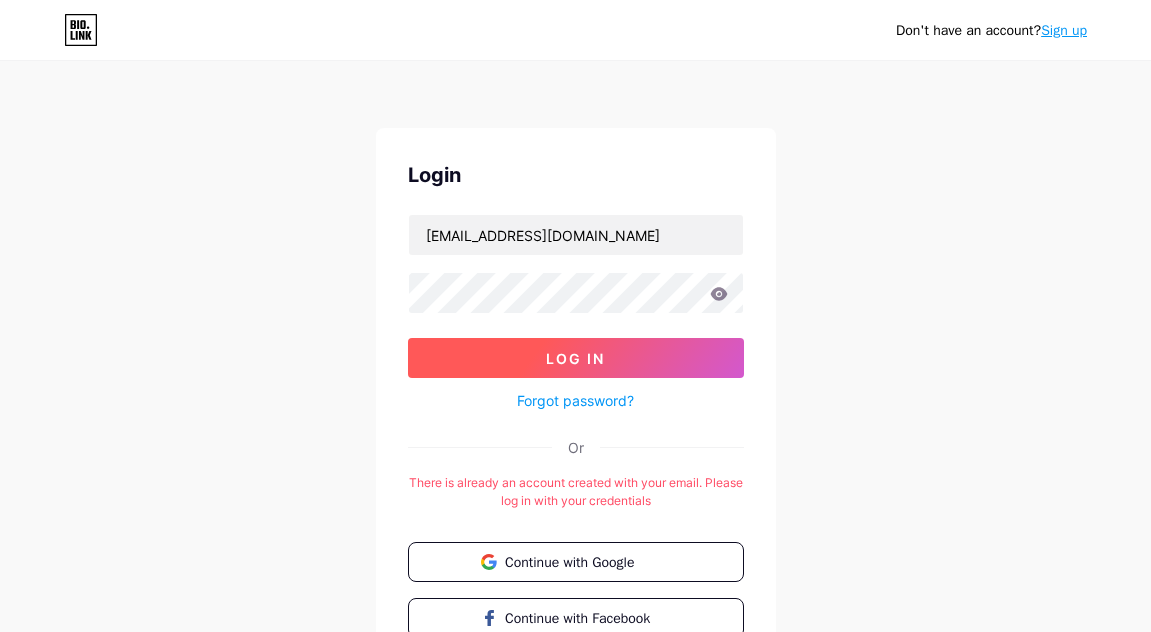 click on "Log In" at bounding box center (575, 358) 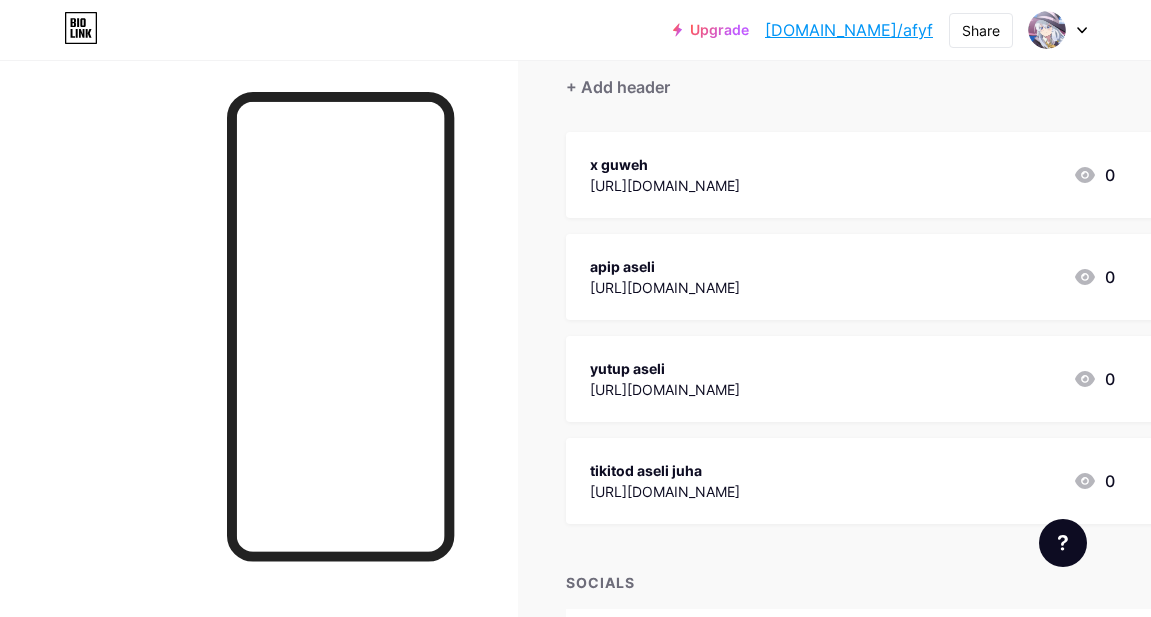 scroll, scrollTop: 155, scrollLeft: 0, axis: vertical 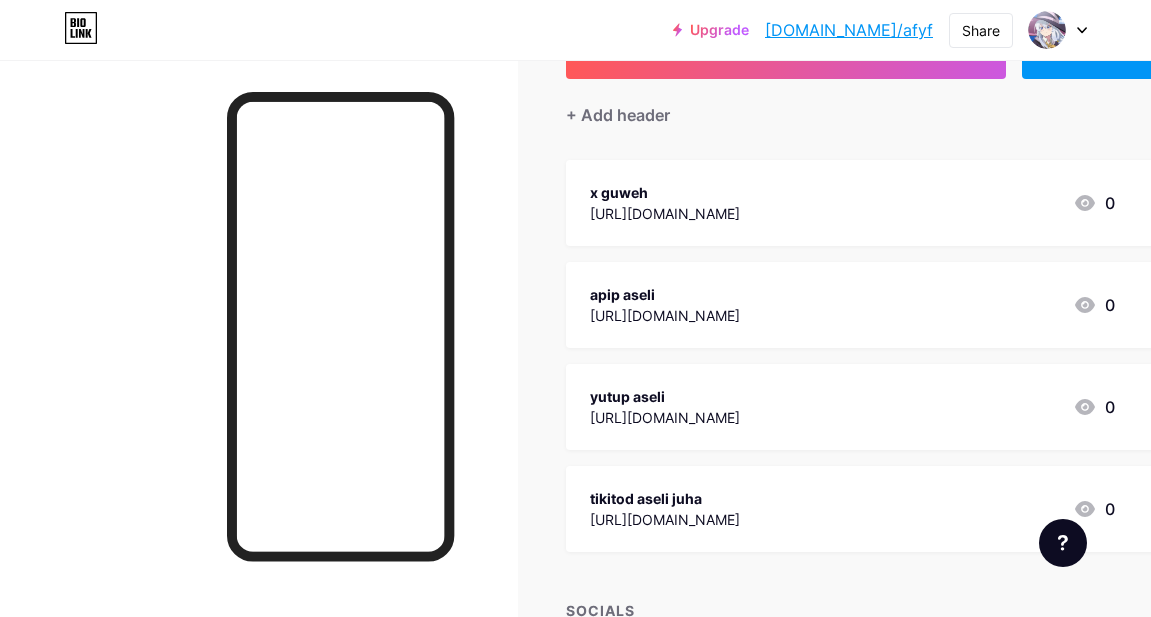 click on "apip aseli
https://www.instagram.com/apip_ea/
0" at bounding box center [876, 305] 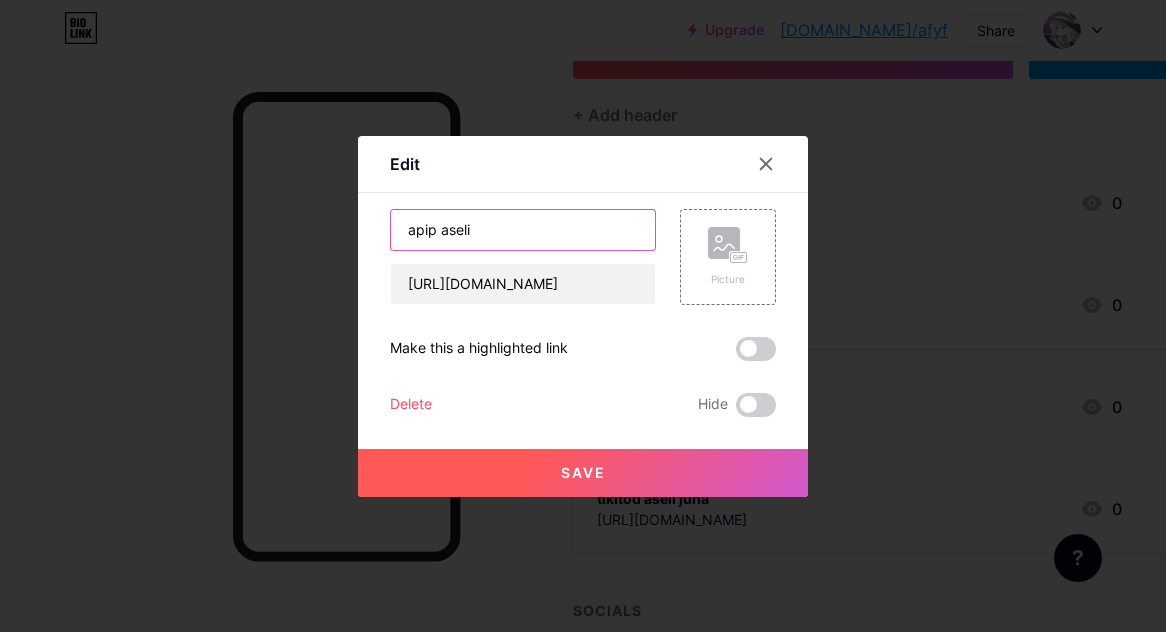 click on "apip aseli" at bounding box center [523, 230] 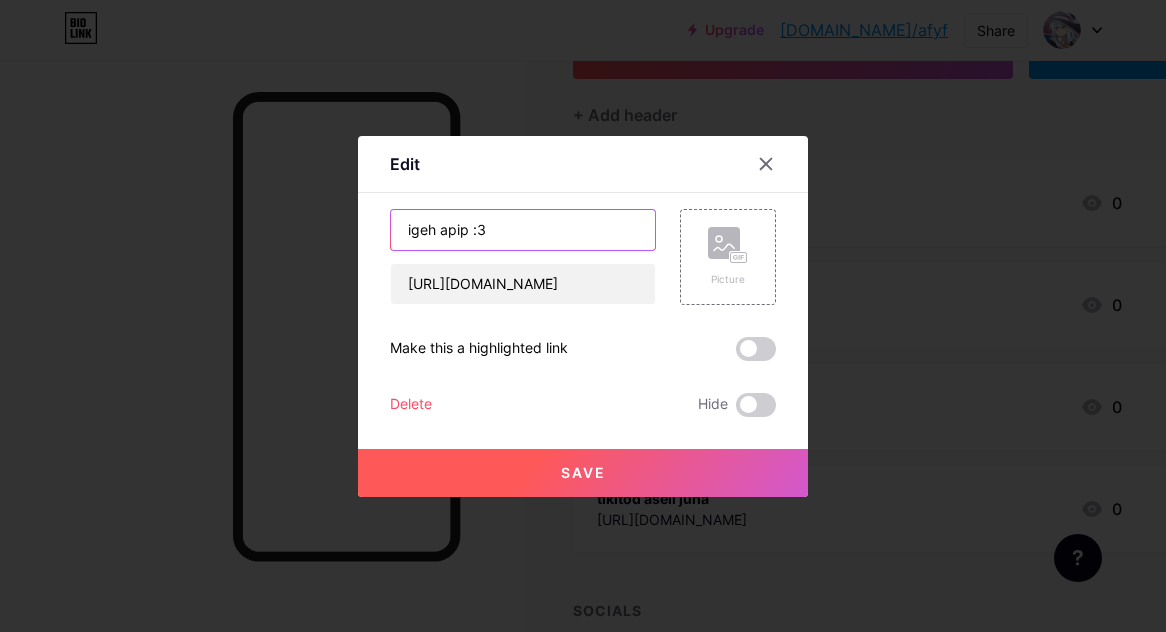 type on "igeh apip :3" 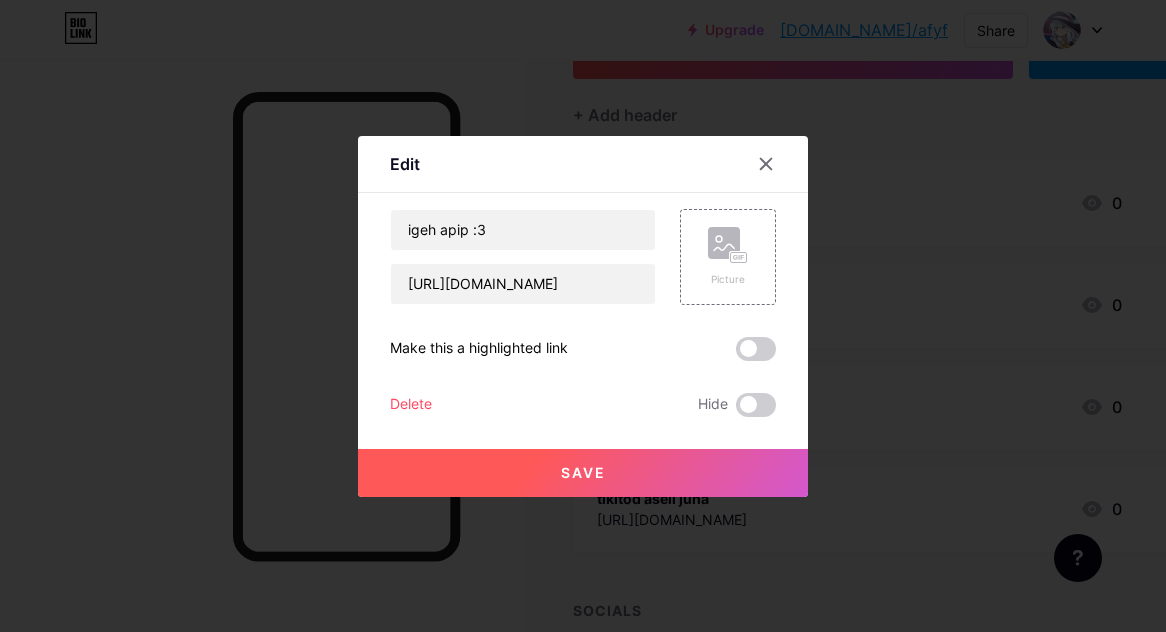 click on "Save" at bounding box center [583, 473] 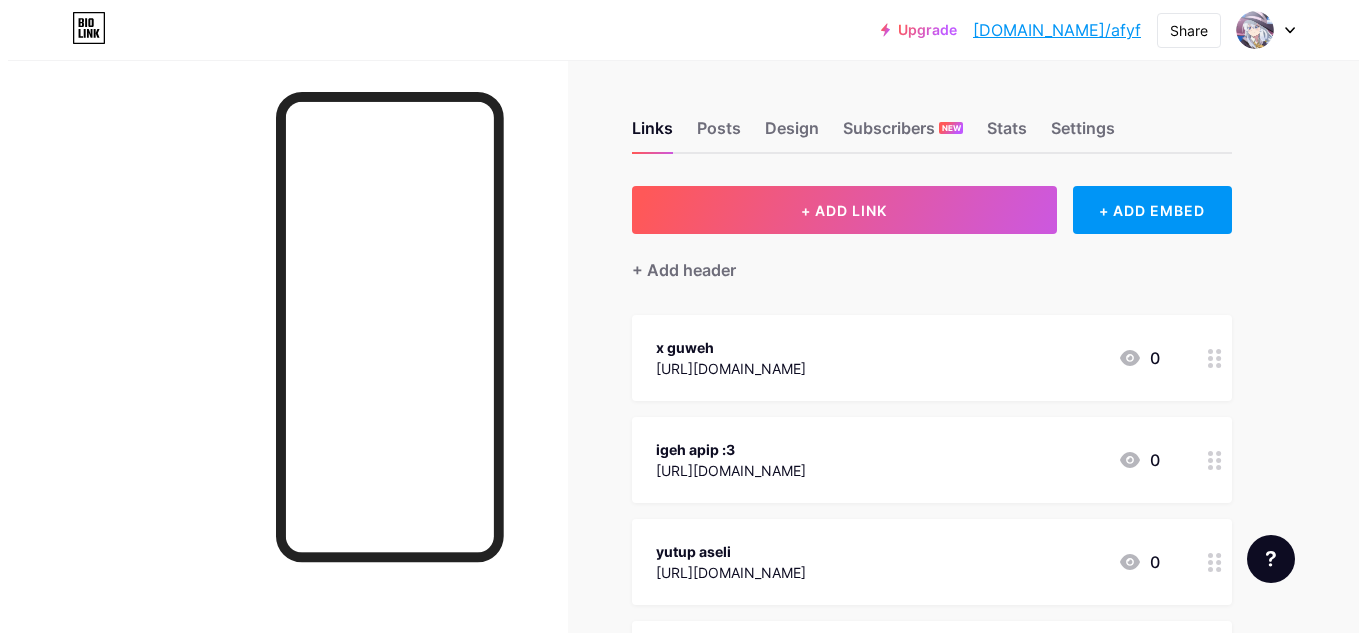 scroll, scrollTop: 306, scrollLeft: 0, axis: vertical 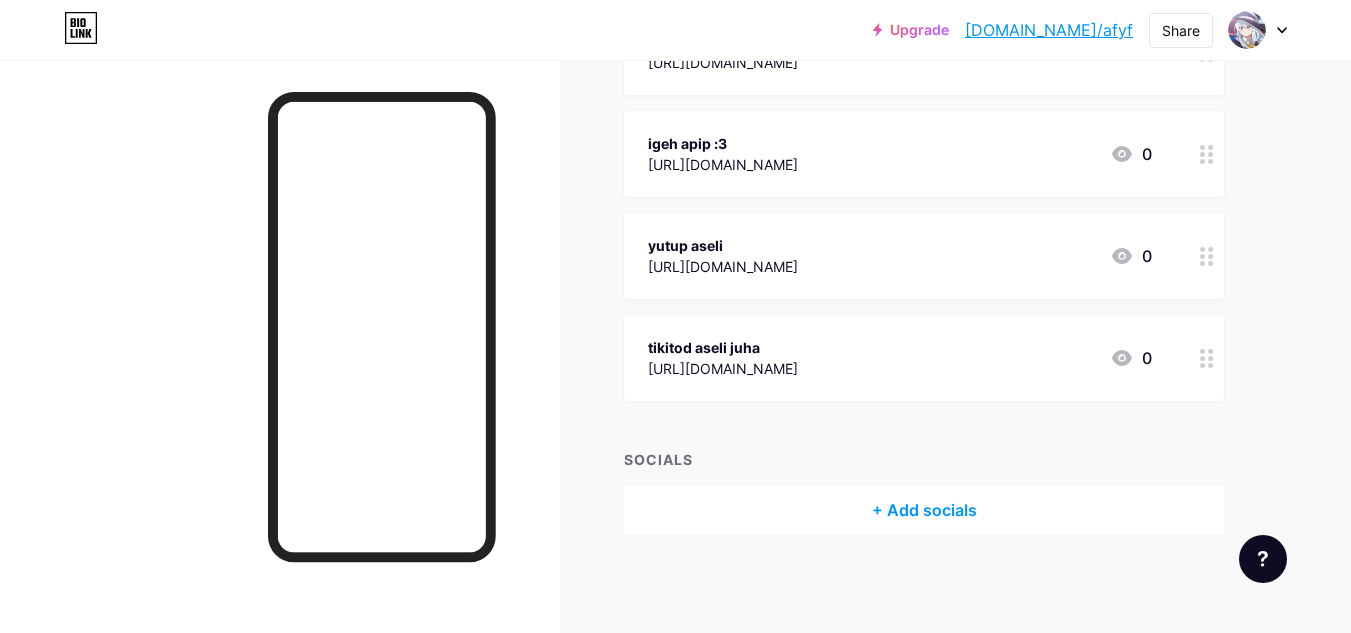 click on "+ Add socials" at bounding box center (924, 510) 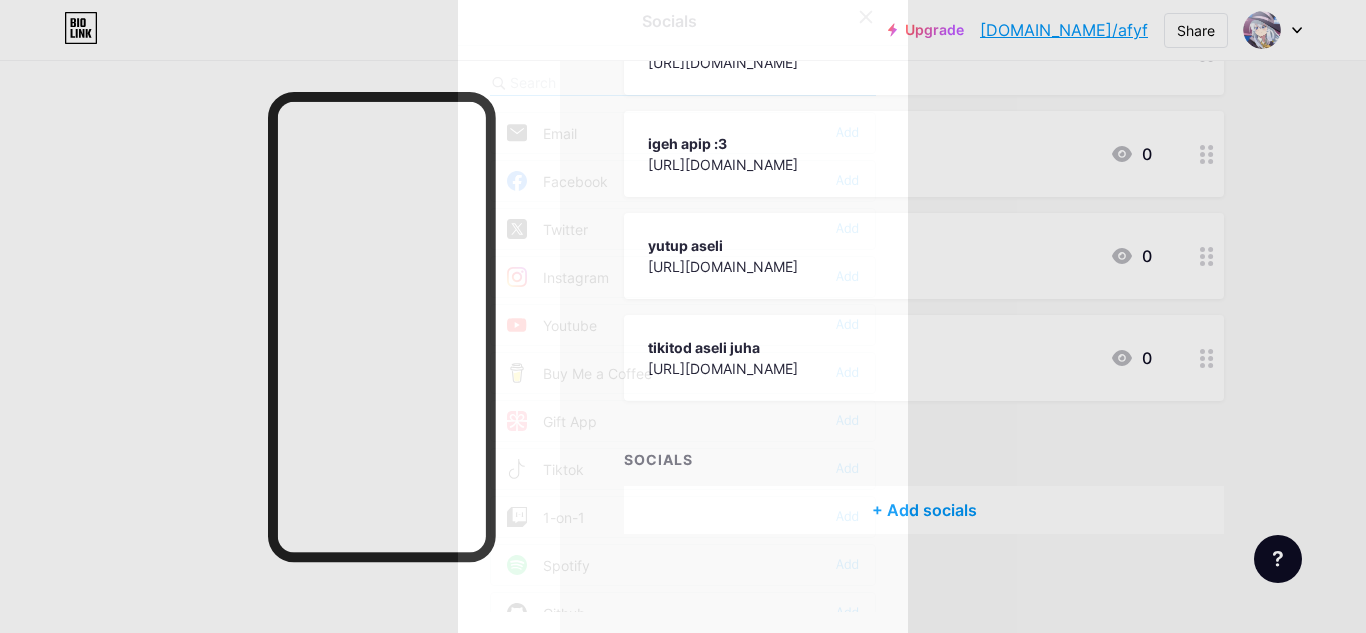 drag, startPoint x: 966, startPoint y: 483, endPoint x: 942, endPoint y: 541, distance: 62.76942 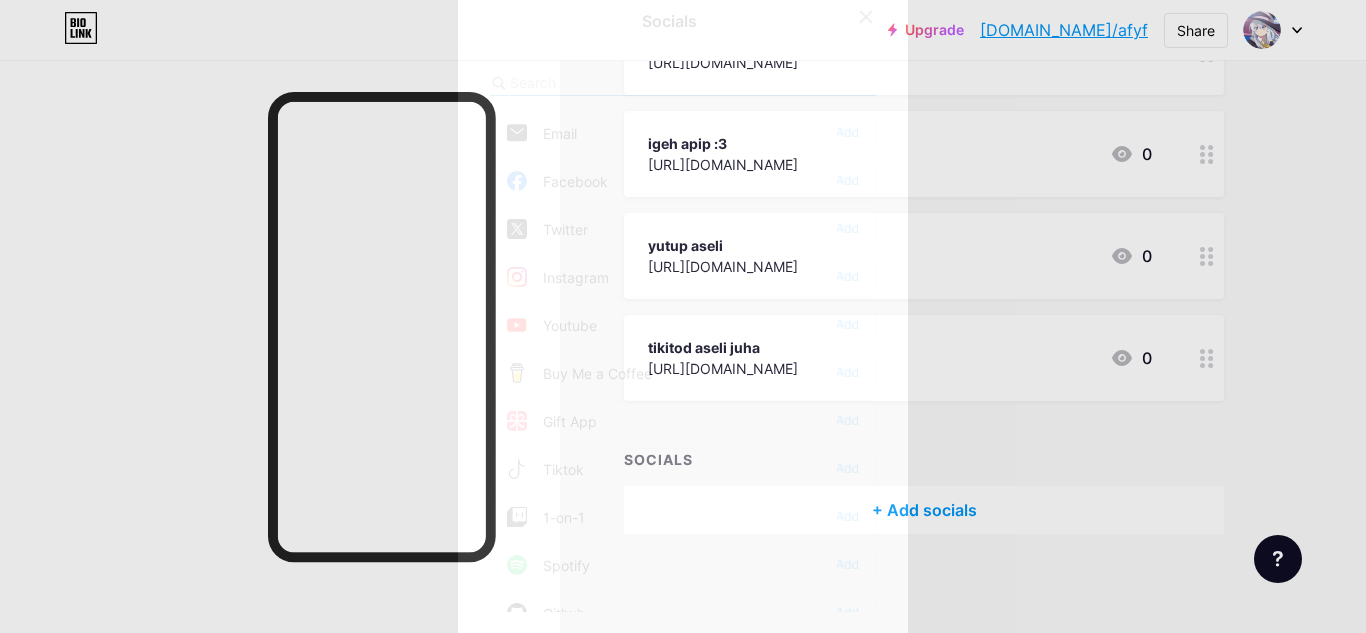 click at bounding box center [683, 316] 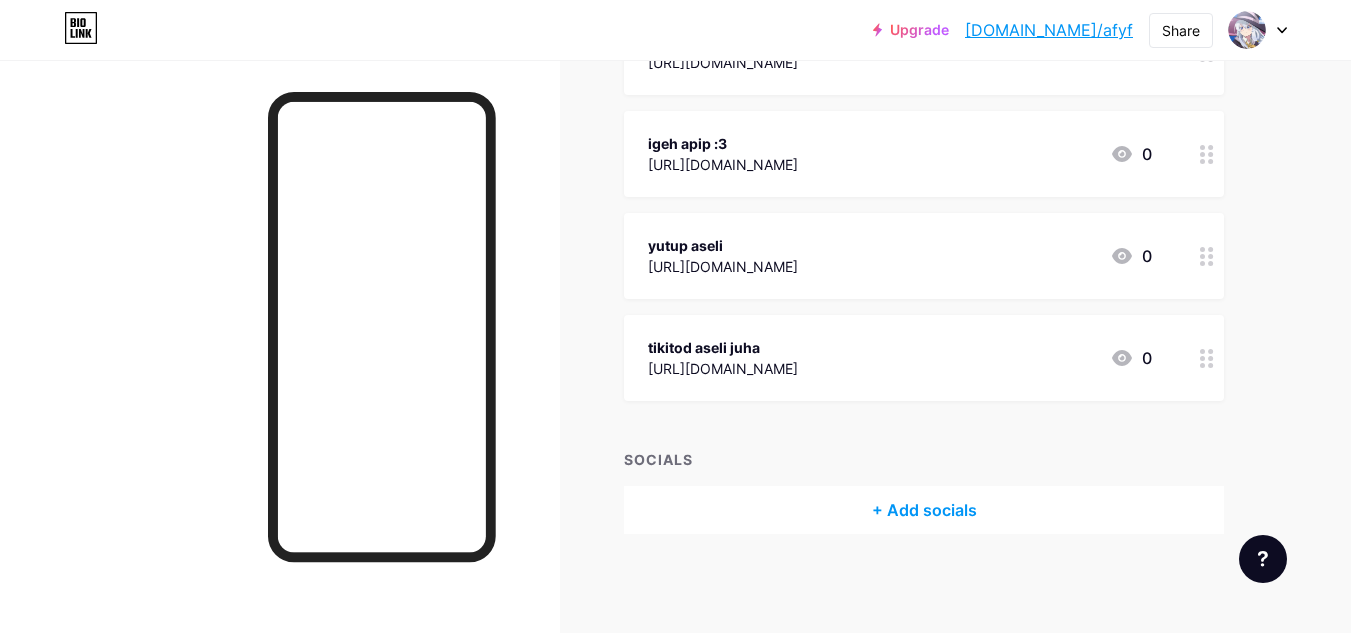 click on "+ Add socials" at bounding box center (924, 510) 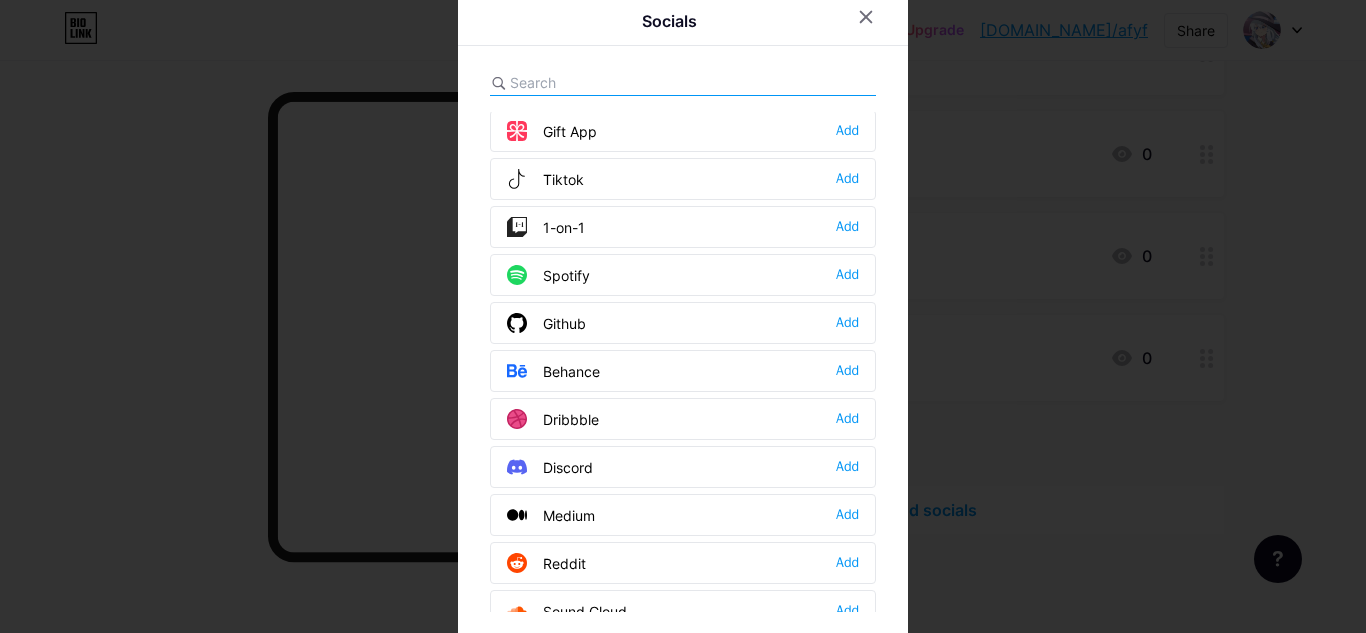 scroll, scrollTop: 333, scrollLeft: 0, axis: vertical 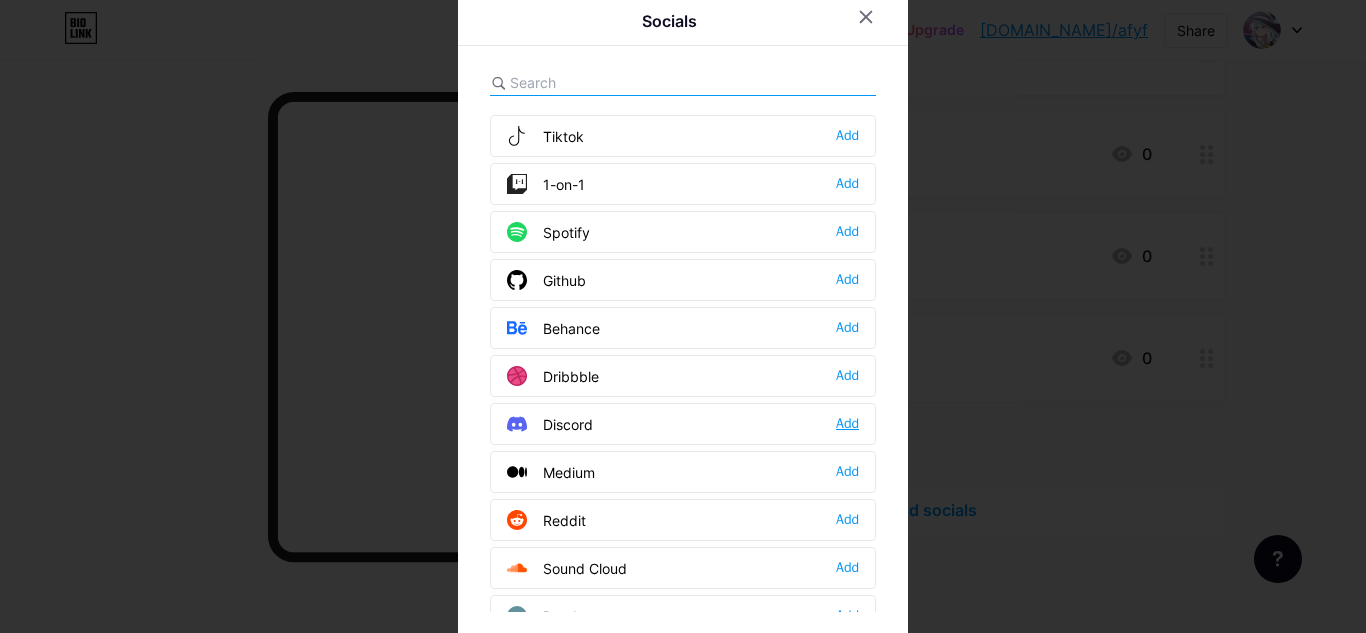 click on "Add" at bounding box center [847, 424] 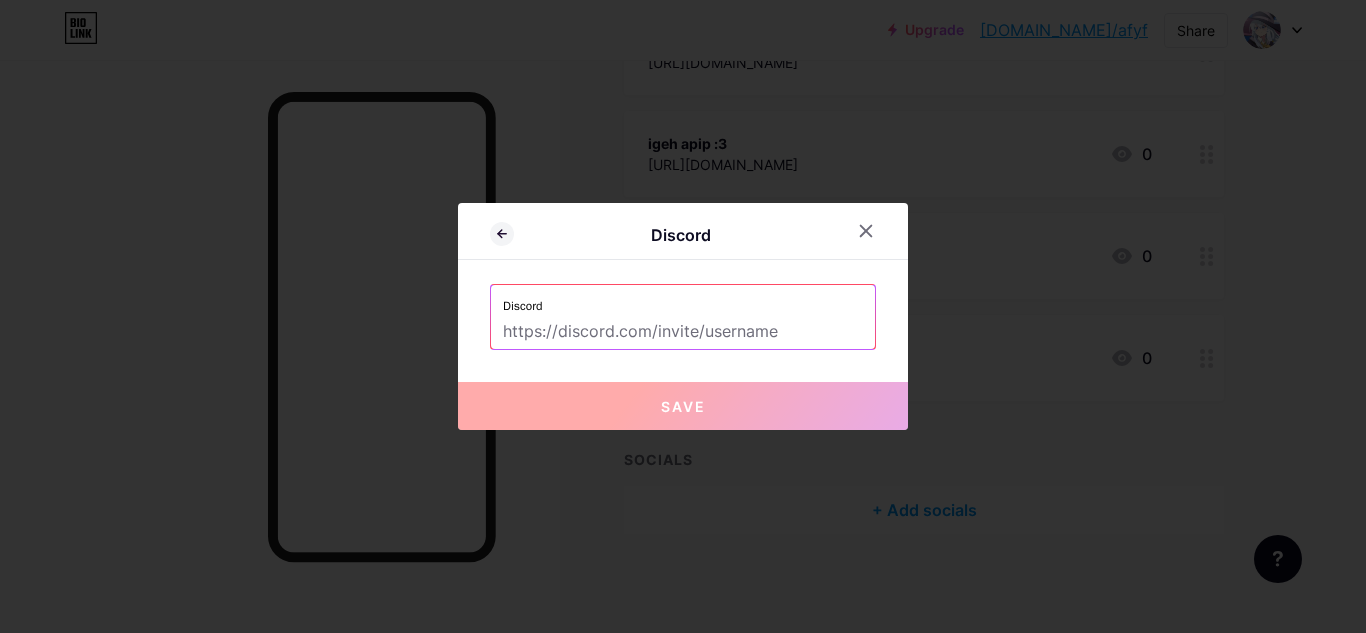 click at bounding box center [683, 332] 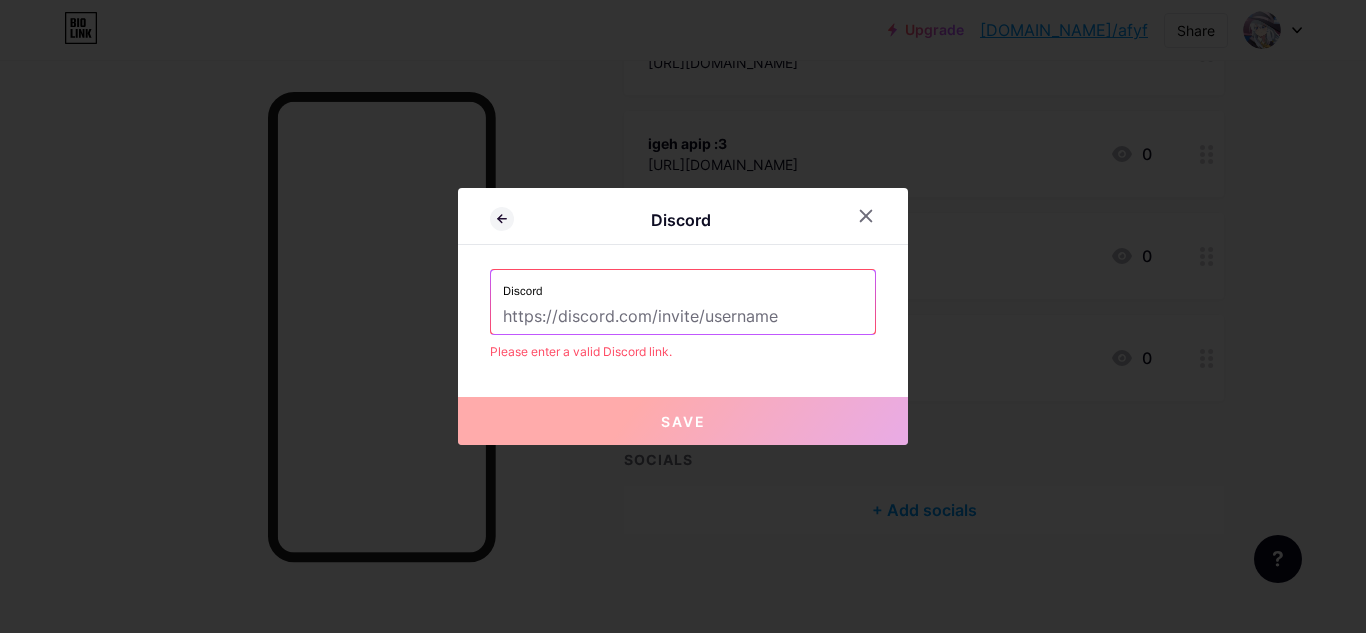 type on "h" 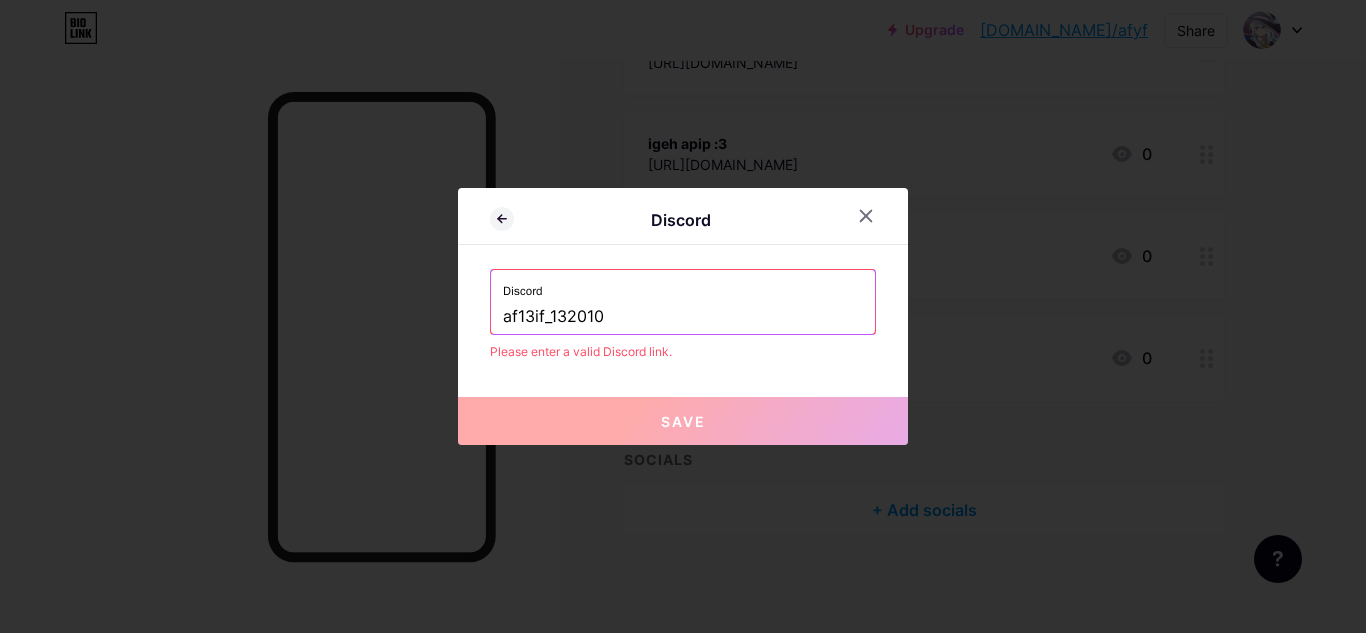 type on "af13if_132010" 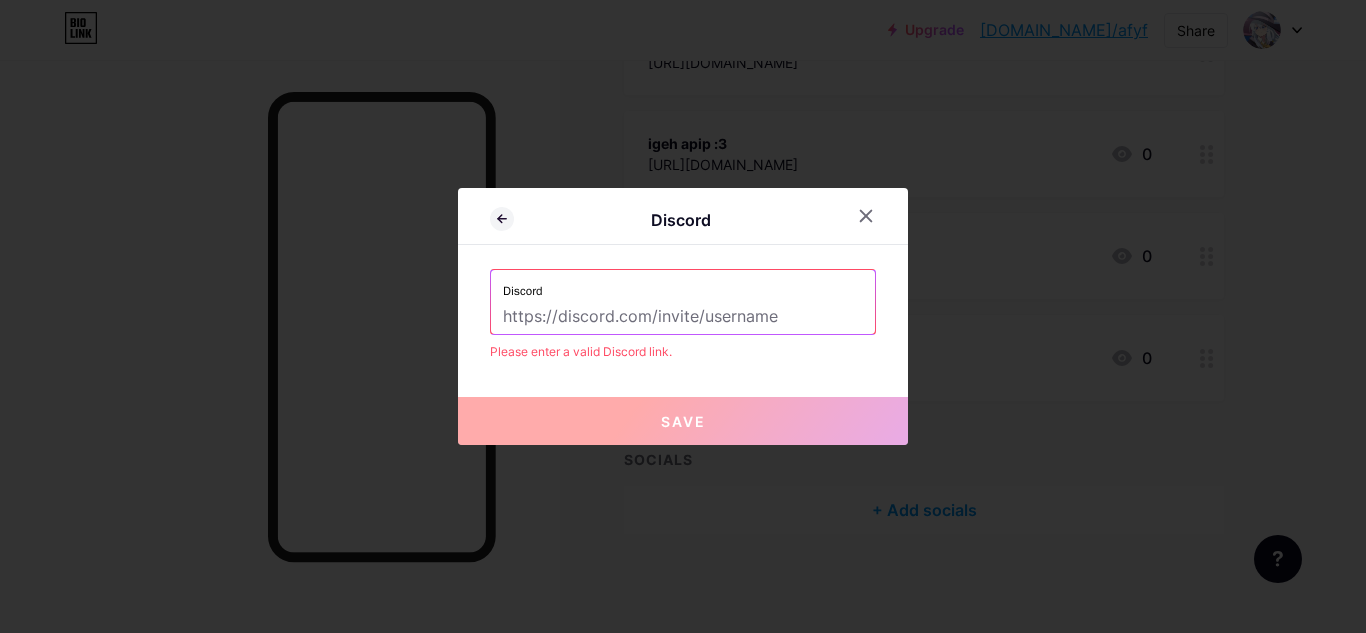 type 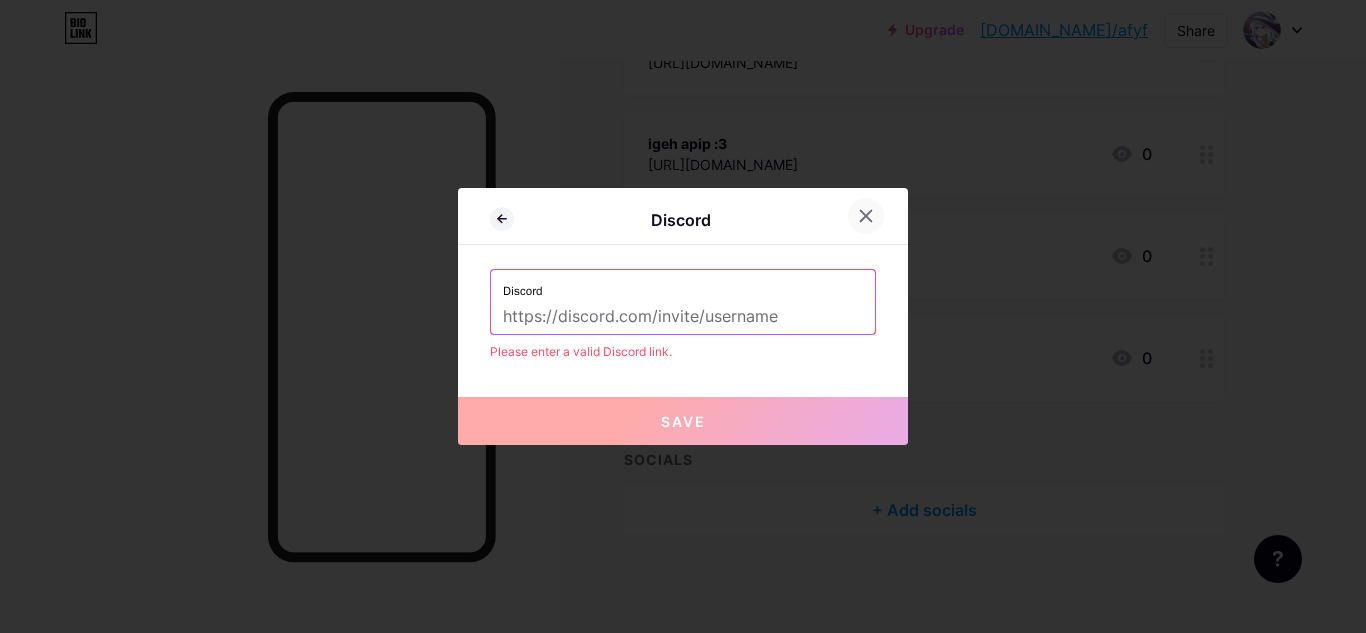 click at bounding box center [866, 216] 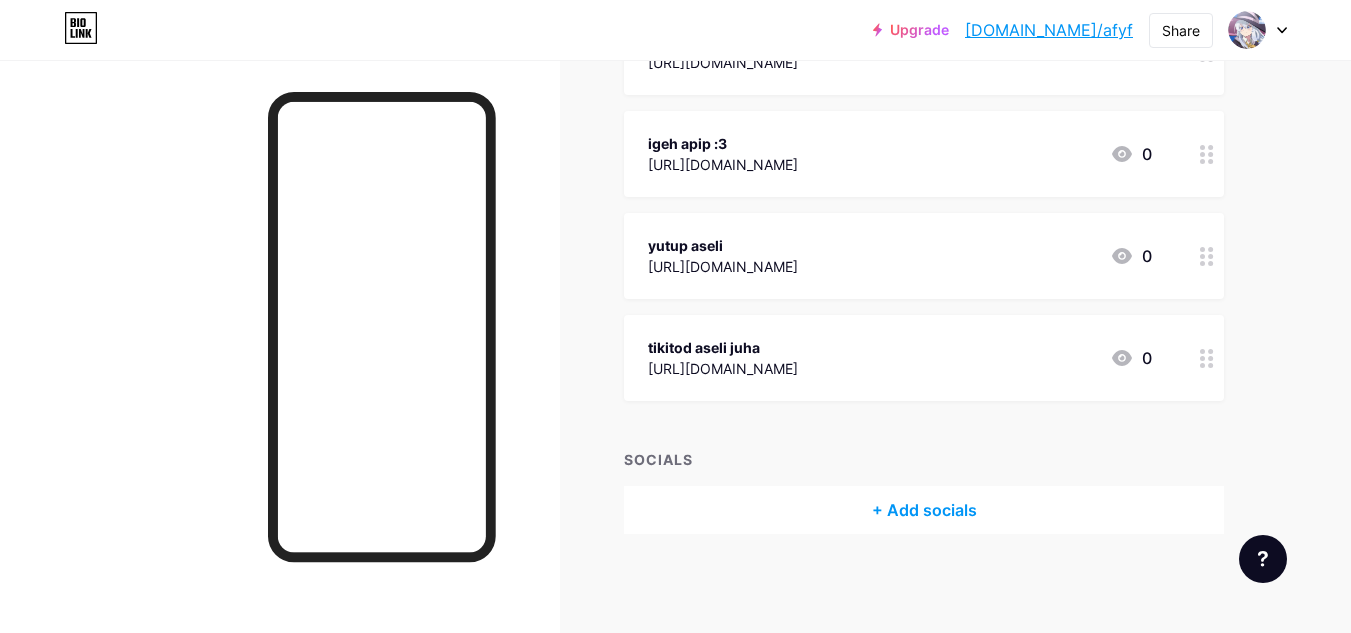 click on "+ Add socials" at bounding box center [924, 510] 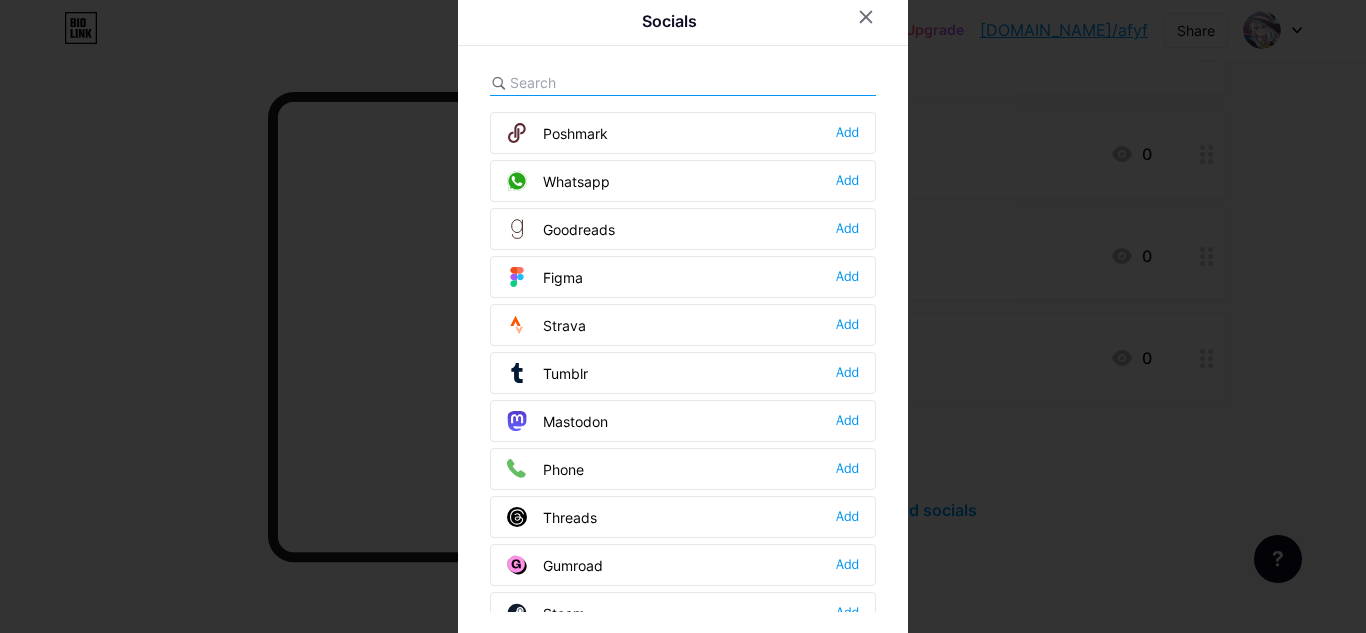scroll, scrollTop: 1637, scrollLeft: 0, axis: vertical 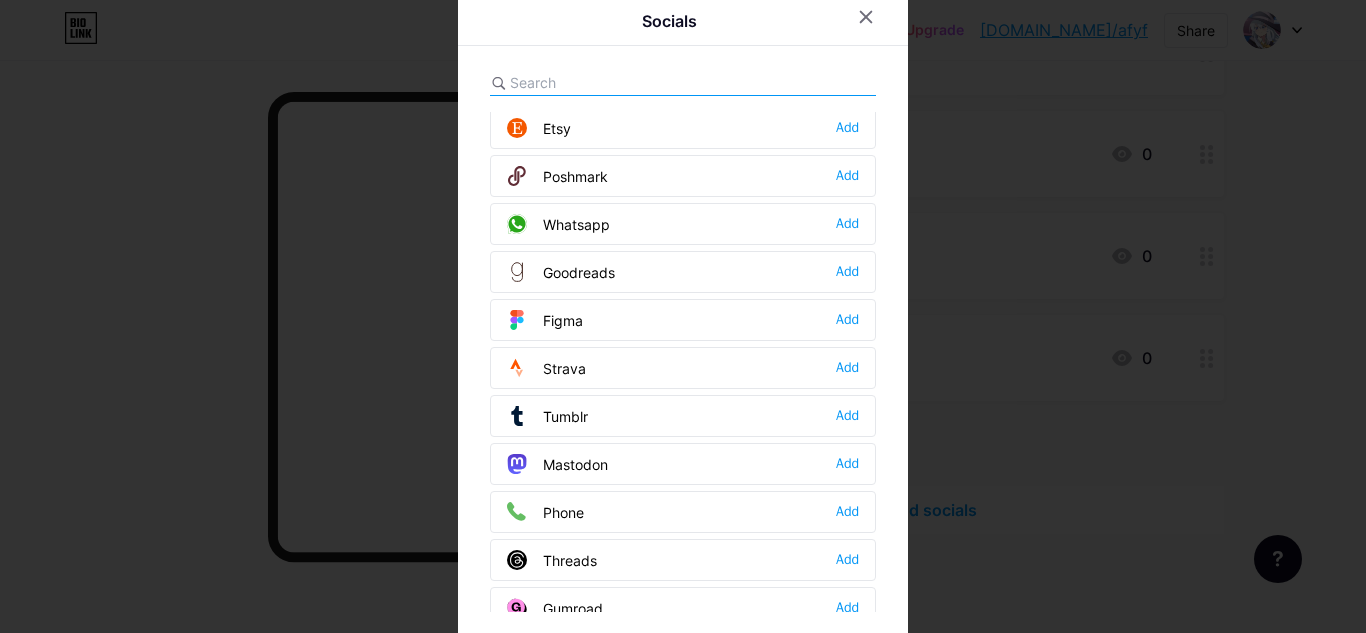 click on "Whatsapp
Add" at bounding box center (683, 224) 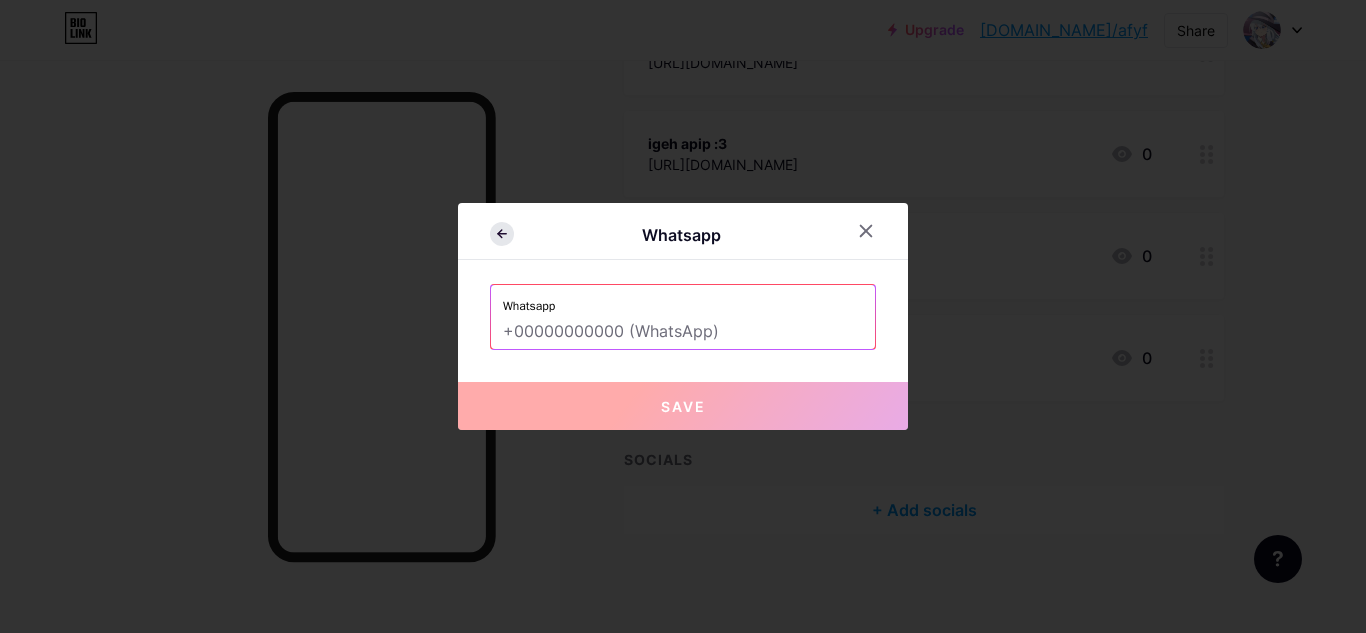 click 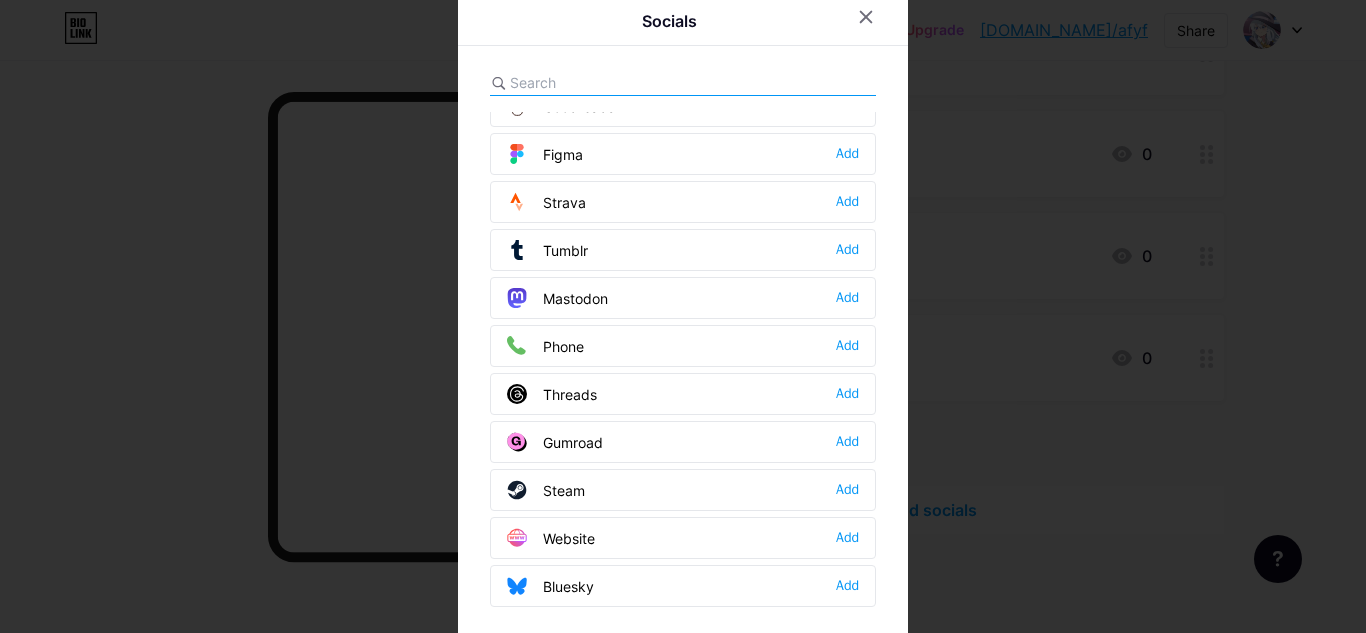 scroll, scrollTop: 1804, scrollLeft: 0, axis: vertical 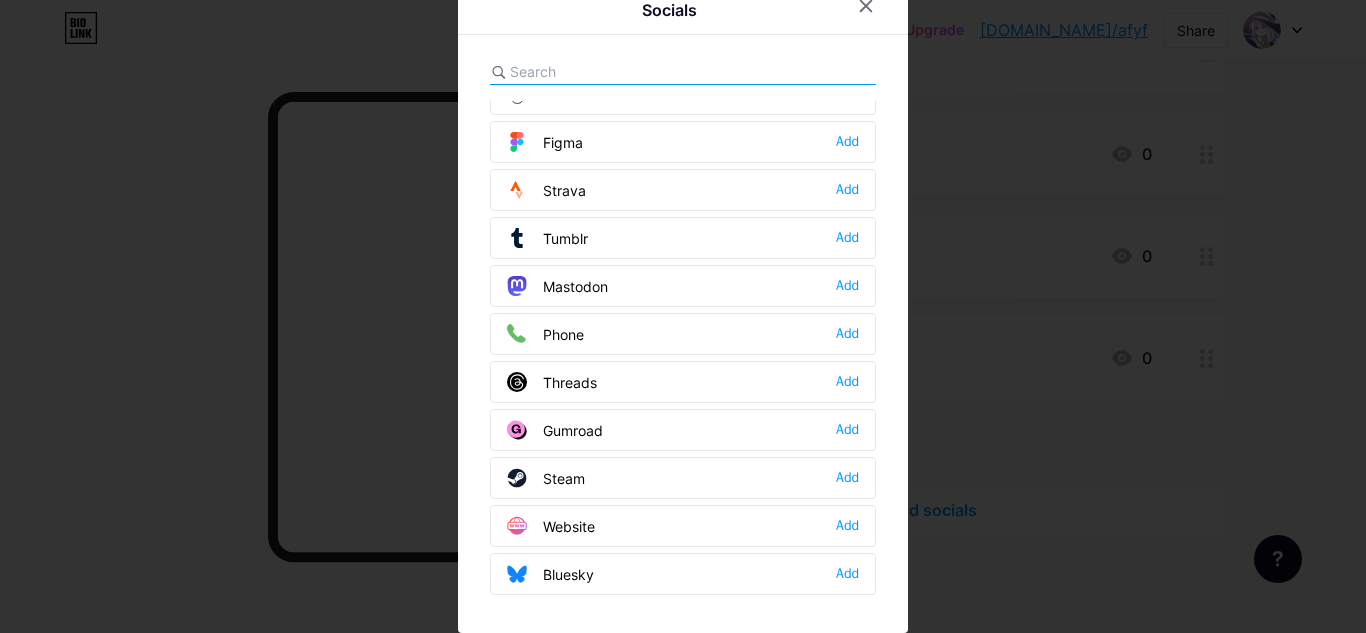 click on "Threads
Add" at bounding box center [683, 382] 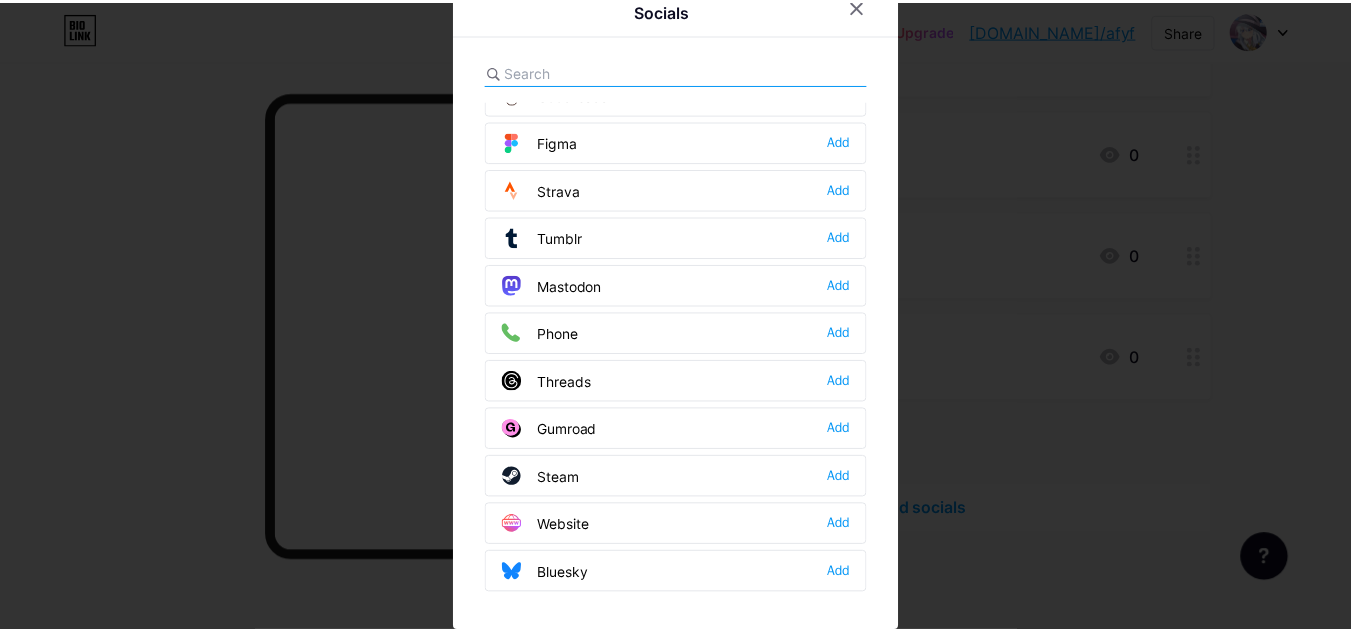 scroll, scrollTop: 0, scrollLeft: 0, axis: both 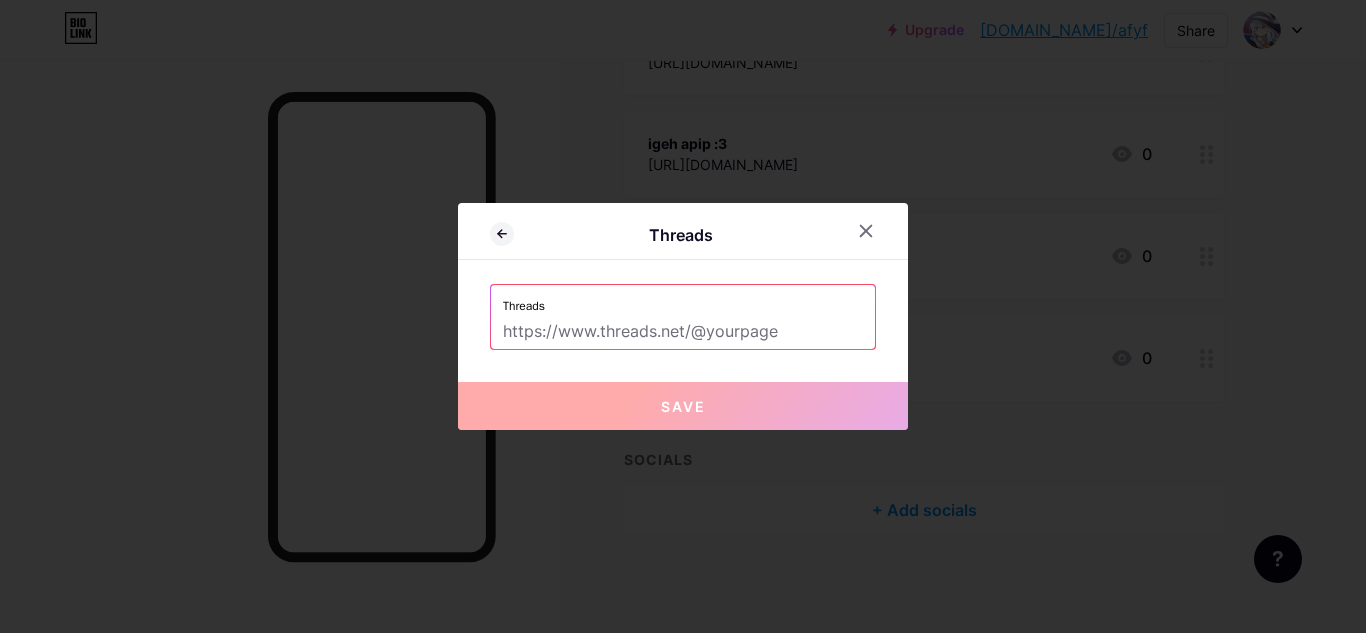 click at bounding box center [683, 332] 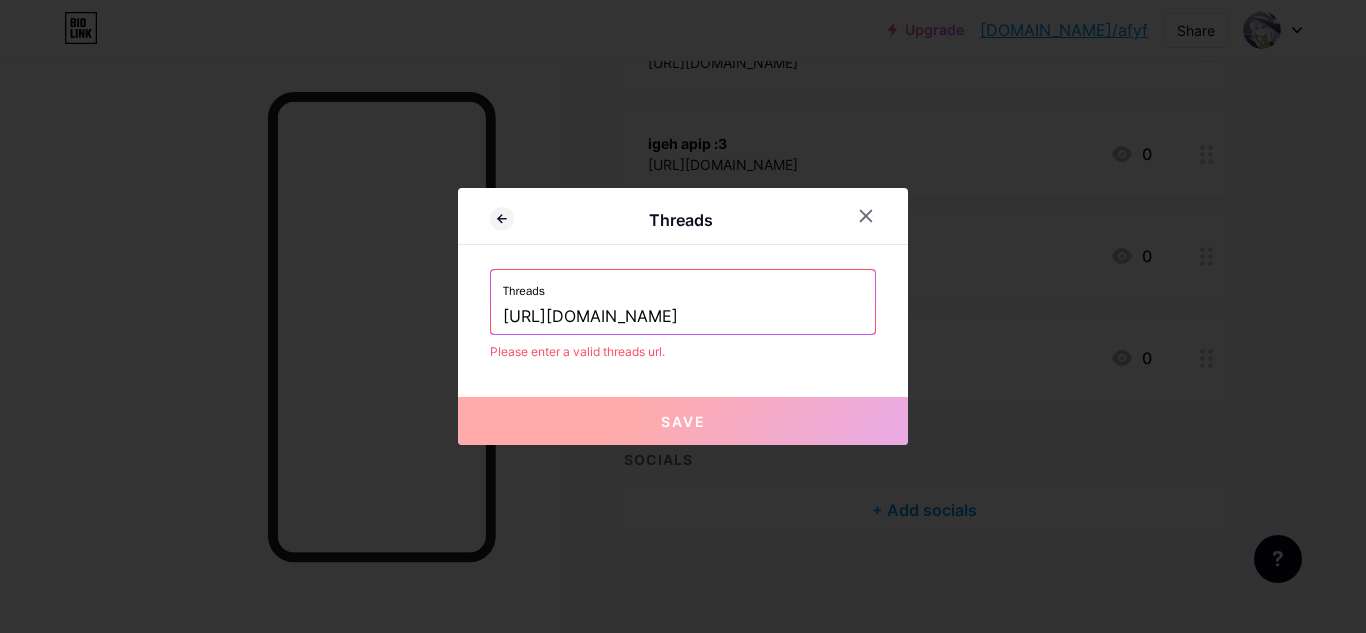 click on "https://www.threads.com/@apip_ea" at bounding box center (683, 317) 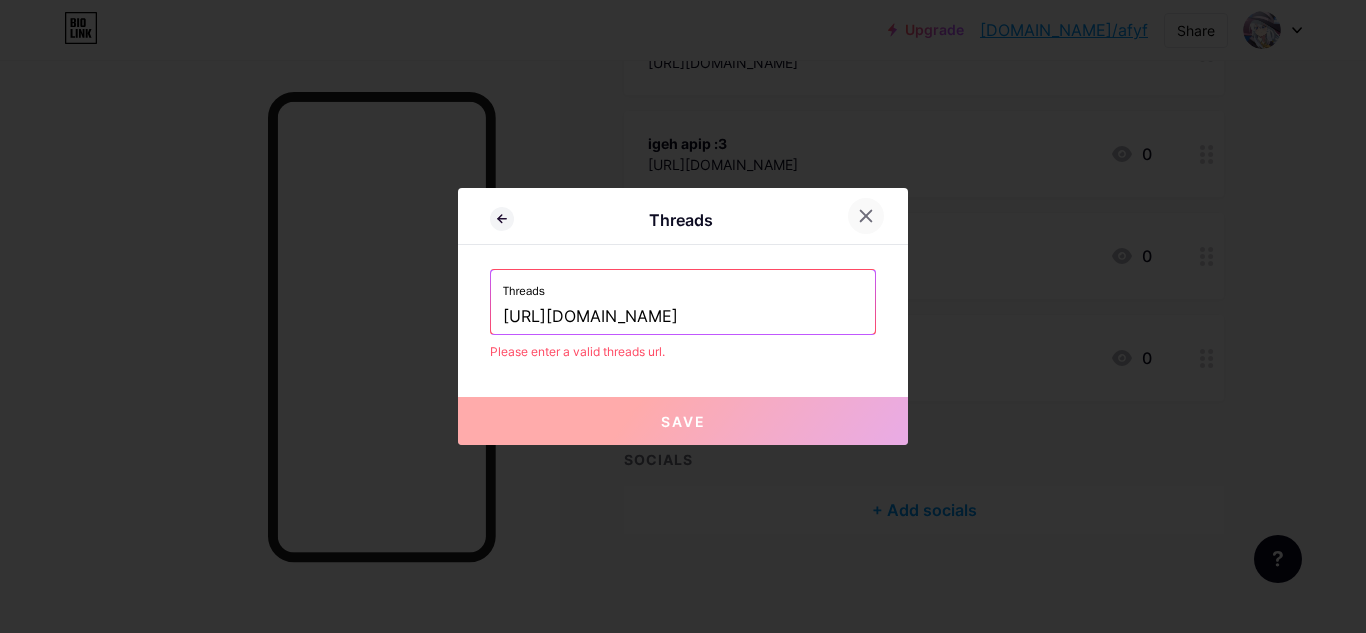 click 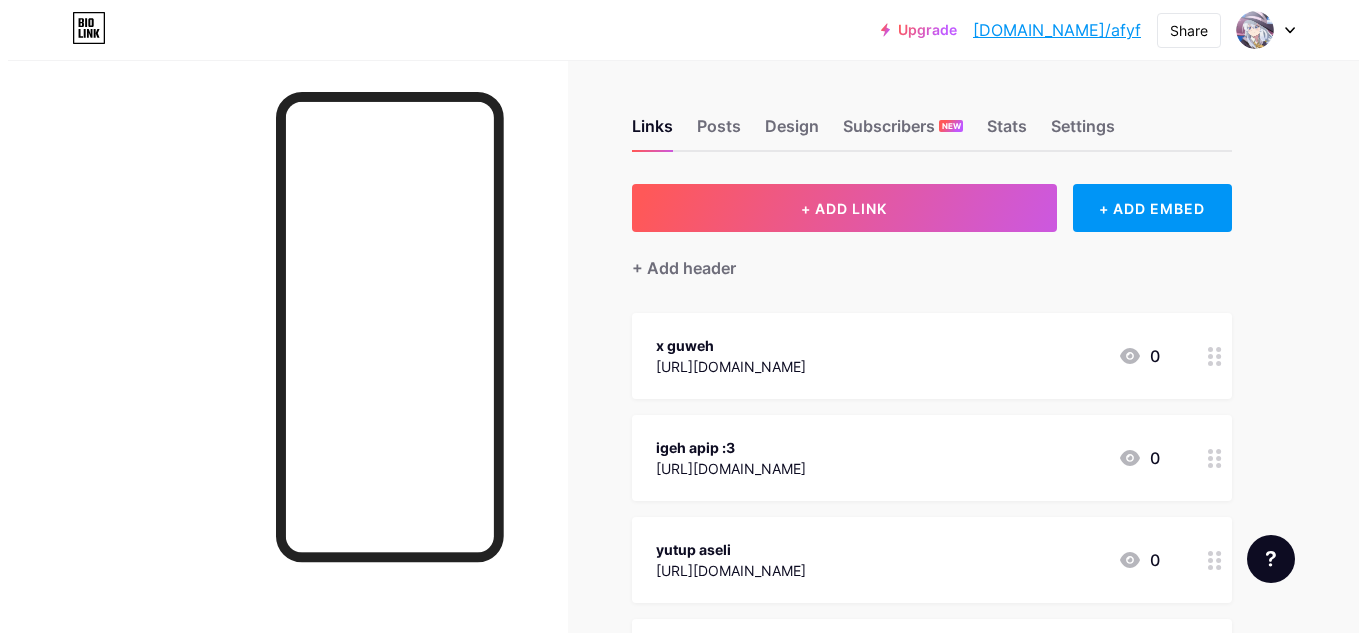 scroll, scrollTop: 0, scrollLeft: 0, axis: both 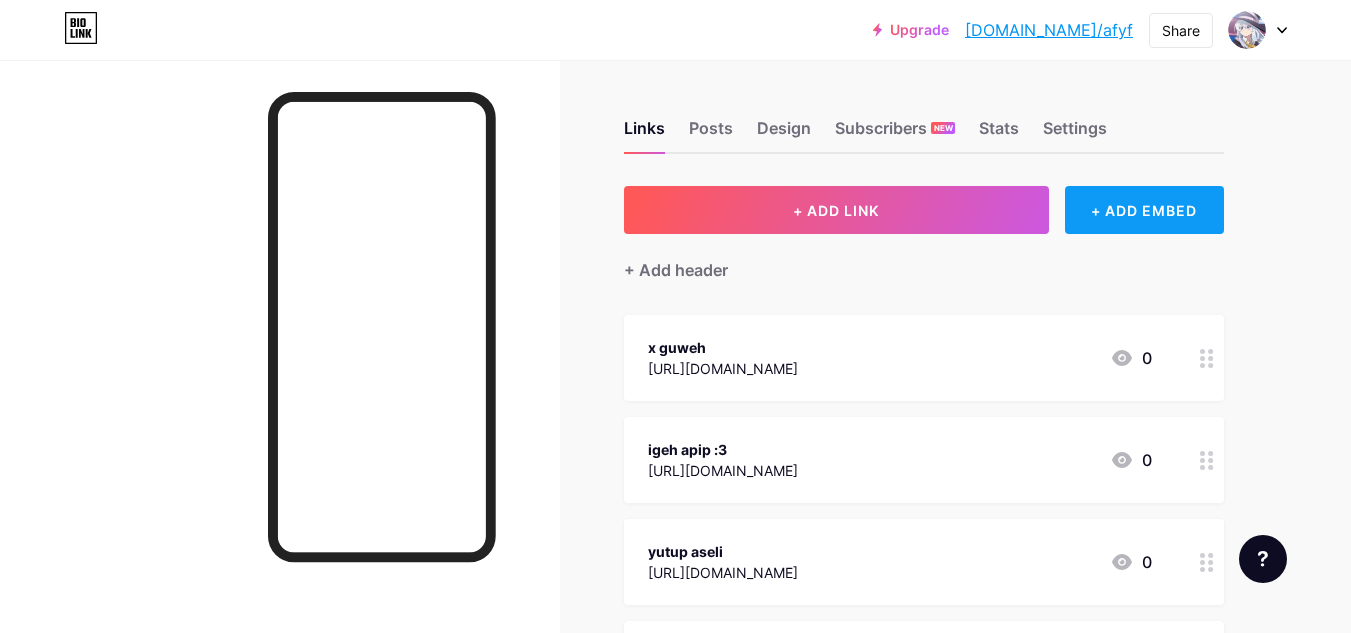 click on "+ ADD EMBED" at bounding box center [1144, 210] 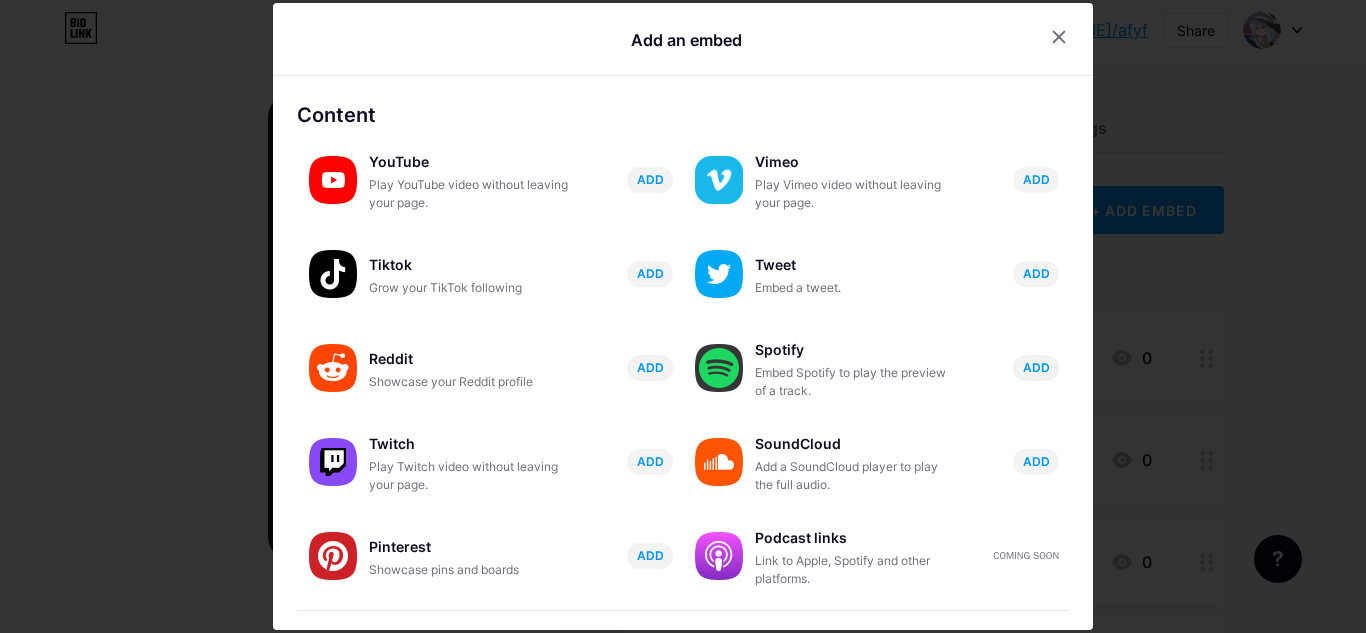 scroll, scrollTop: 392, scrollLeft: 0, axis: vertical 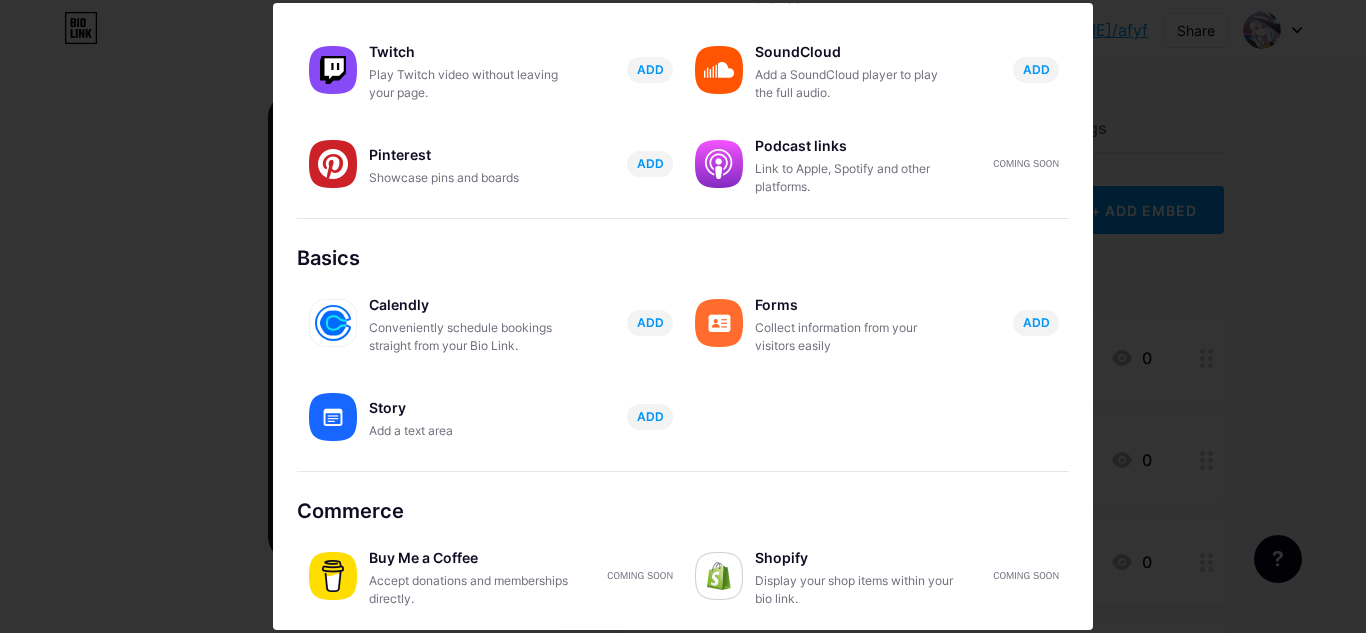 click at bounding box center [683, 316] 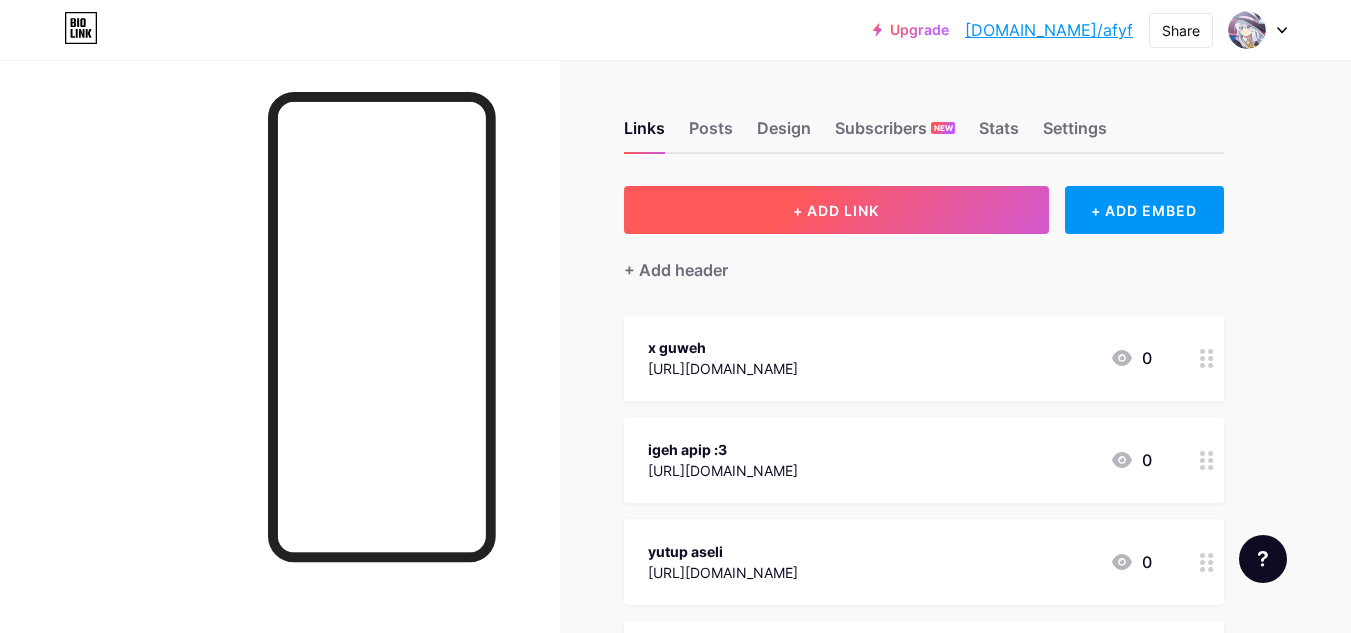click on "+ ADD LINK" at bounding box center [836, 210] 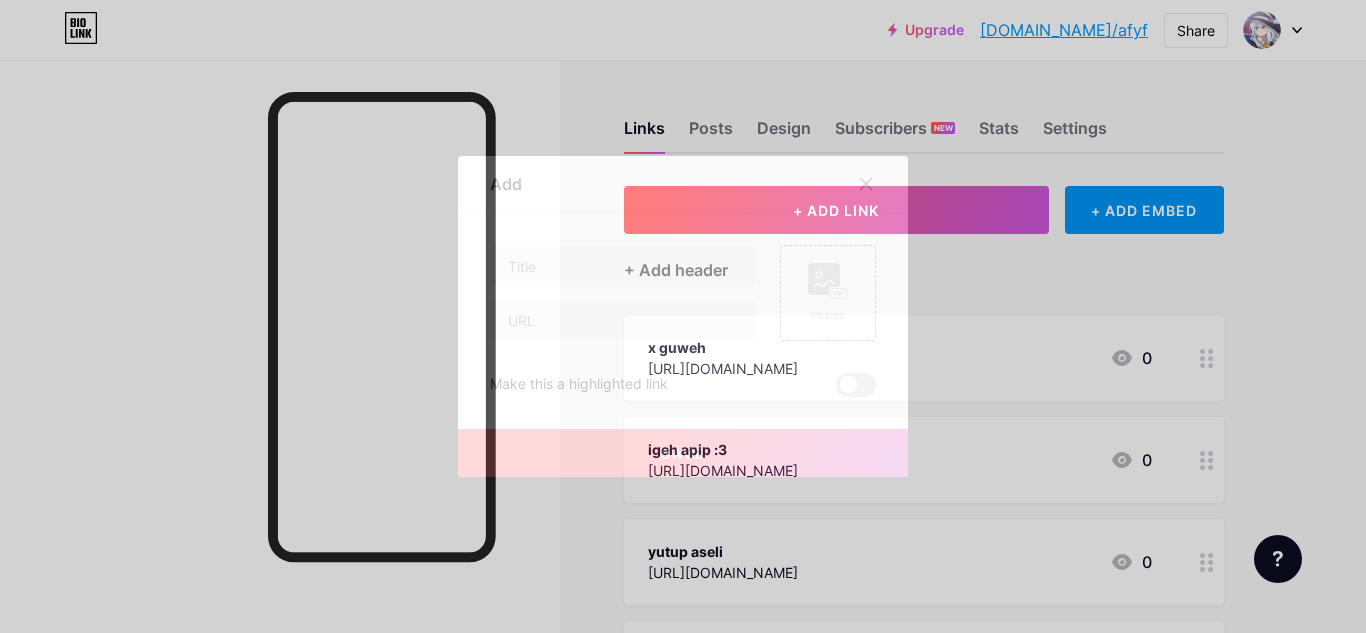 click at bounding box center (623, 293) 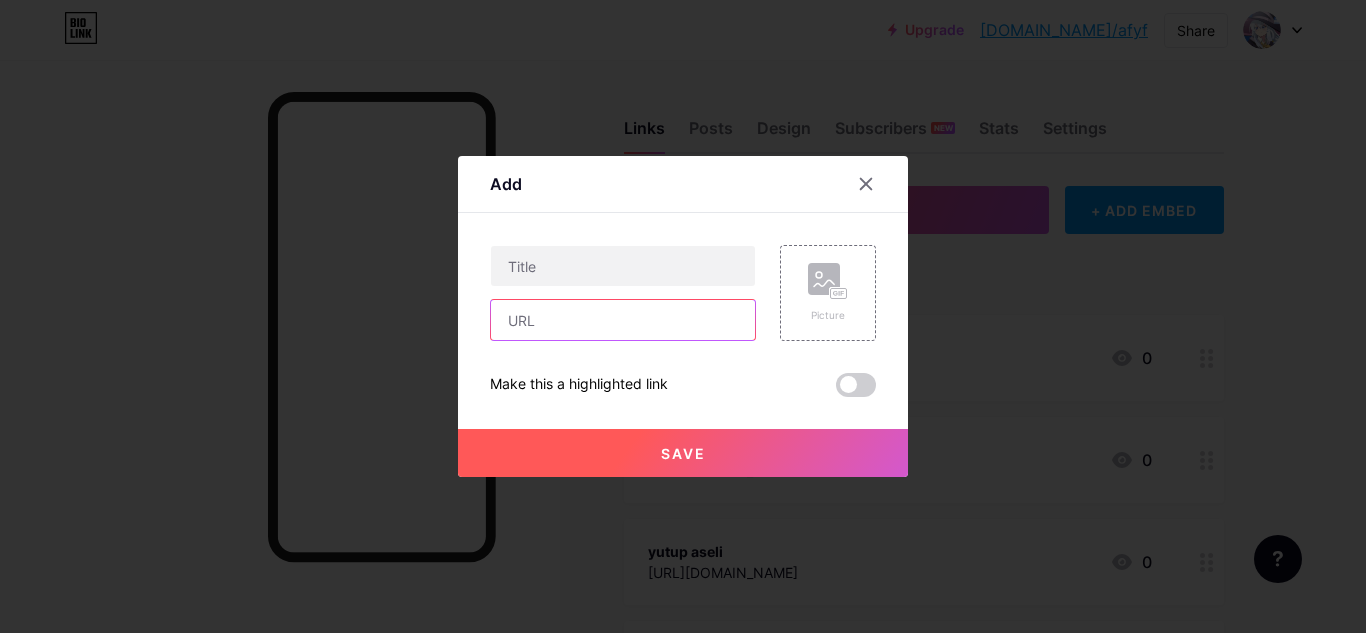 click at bounding box center (623, 320) 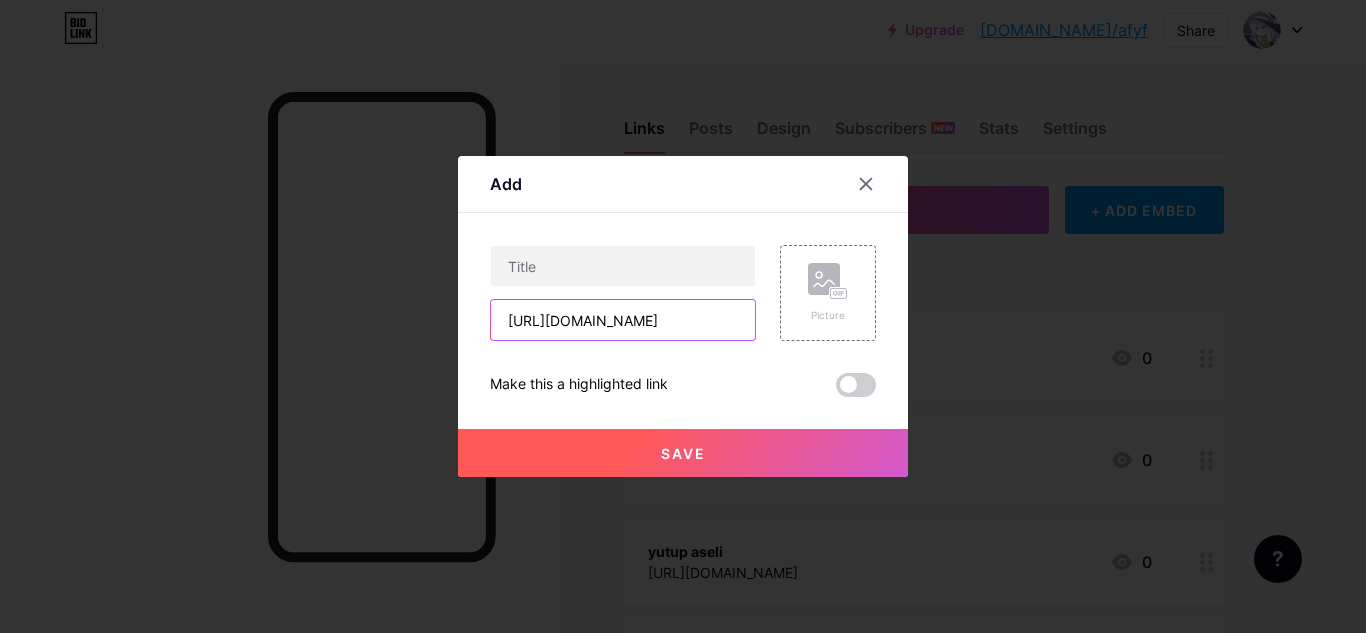 scroll, scrollTop: 0, scrollLeft: 7, axis: horizontal 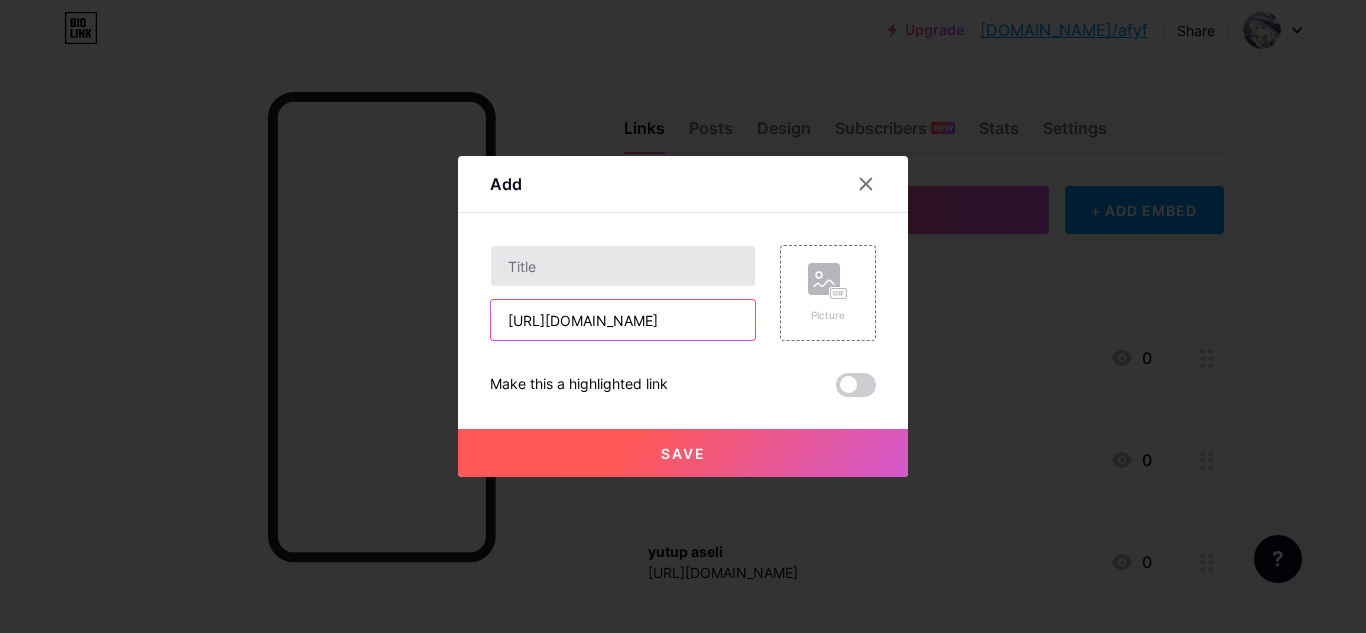 type on "https://www.threads.com/@apip_ea" 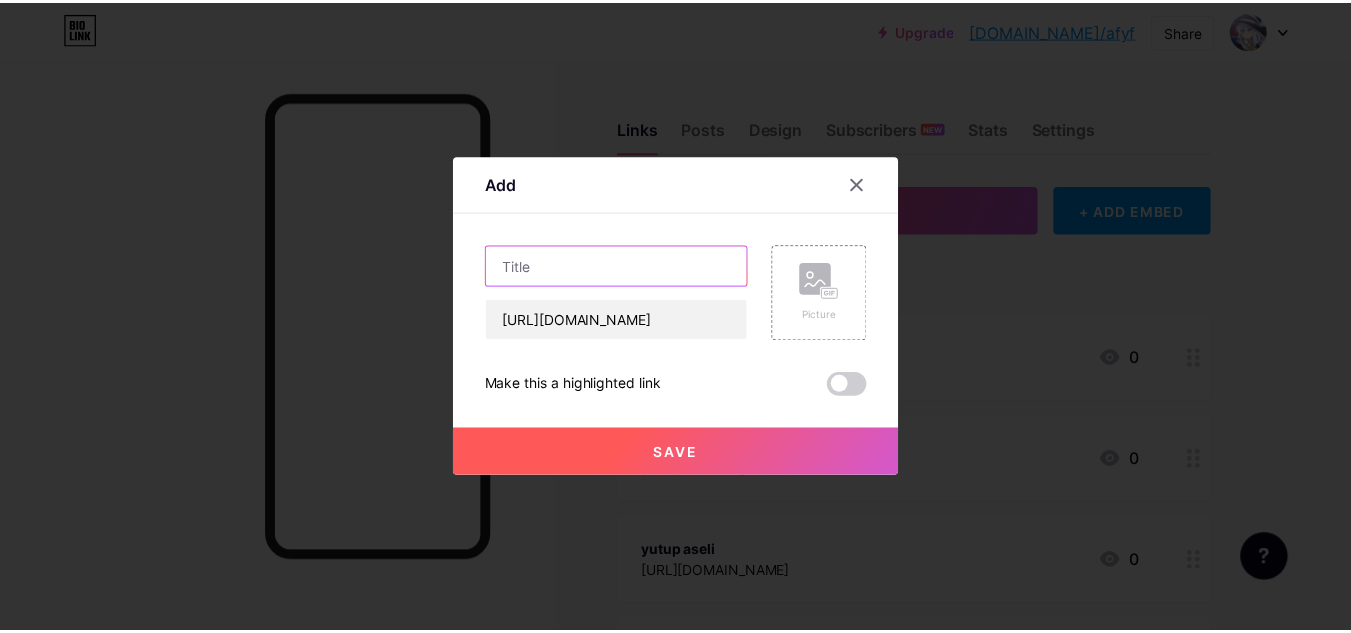scroll, scrollTop: 0, scrollLeft: 0, axis: both 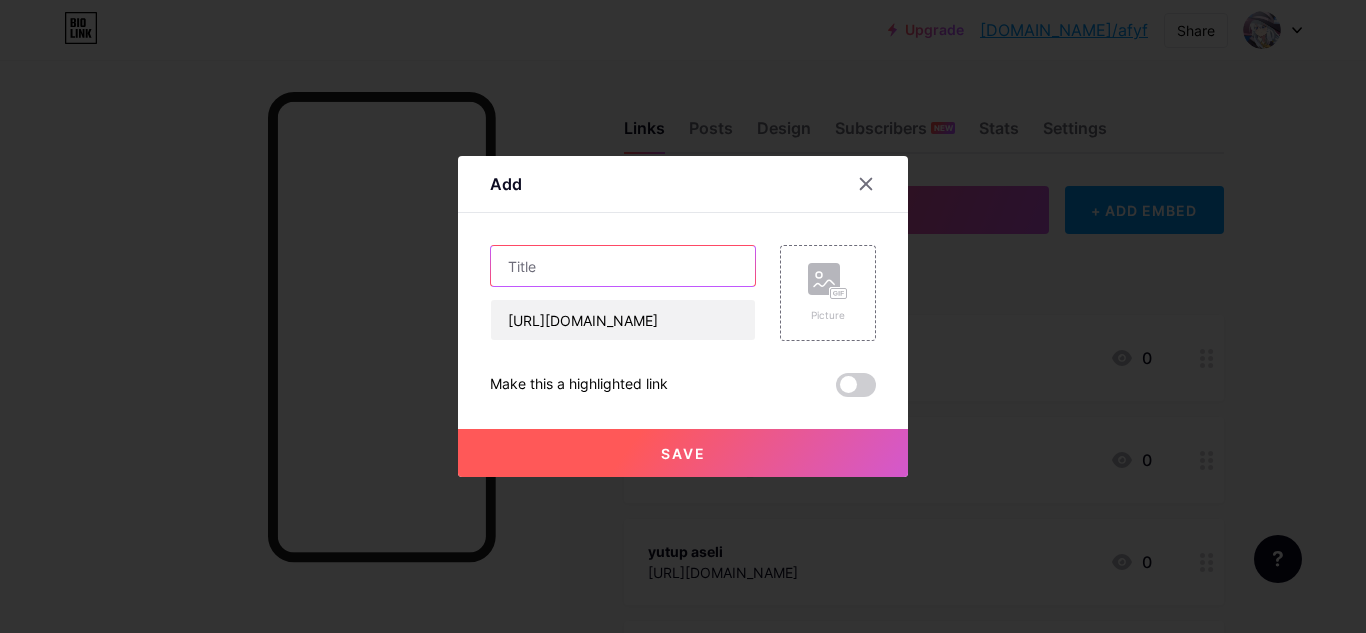 click at bounding box center (623, 266) 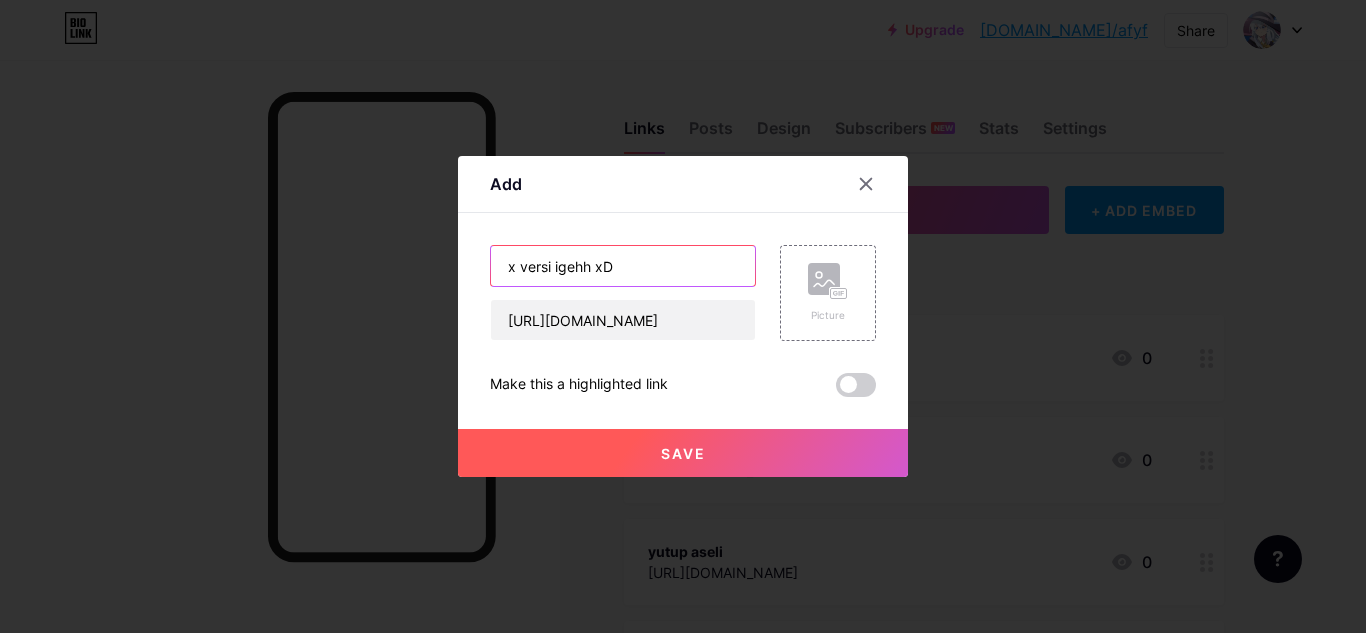 type on "x versi igehh xD" 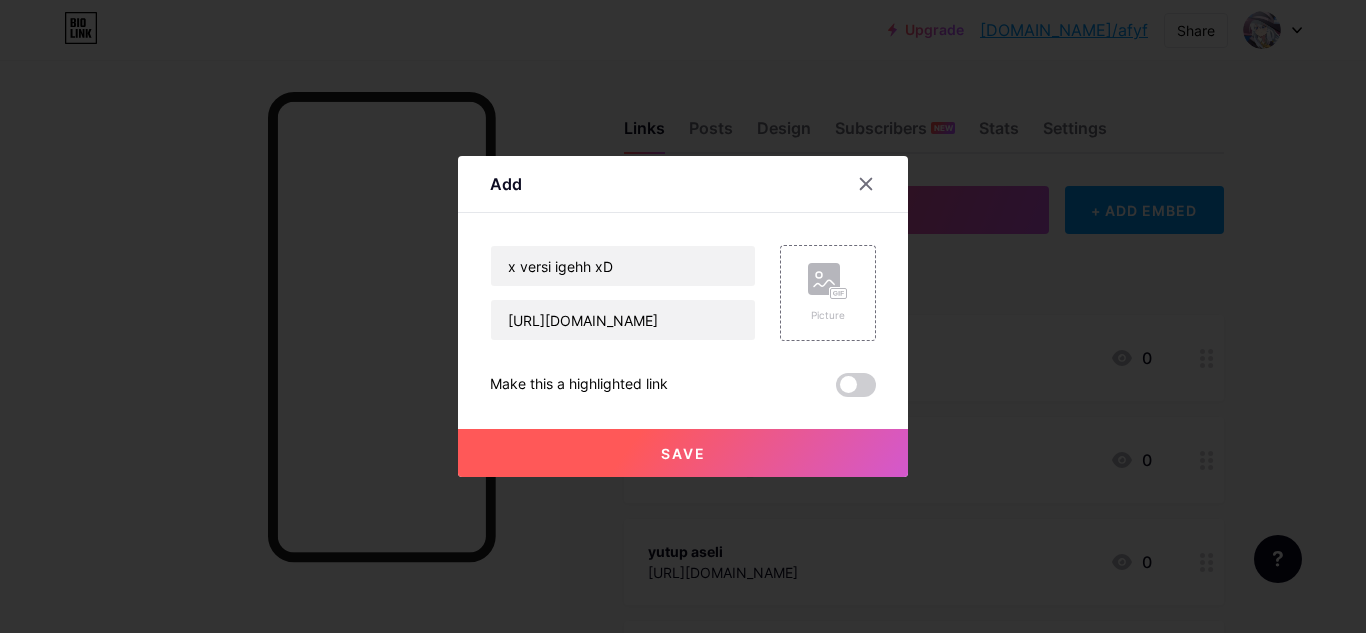 click on "Save" at bounding box center (683, 453) 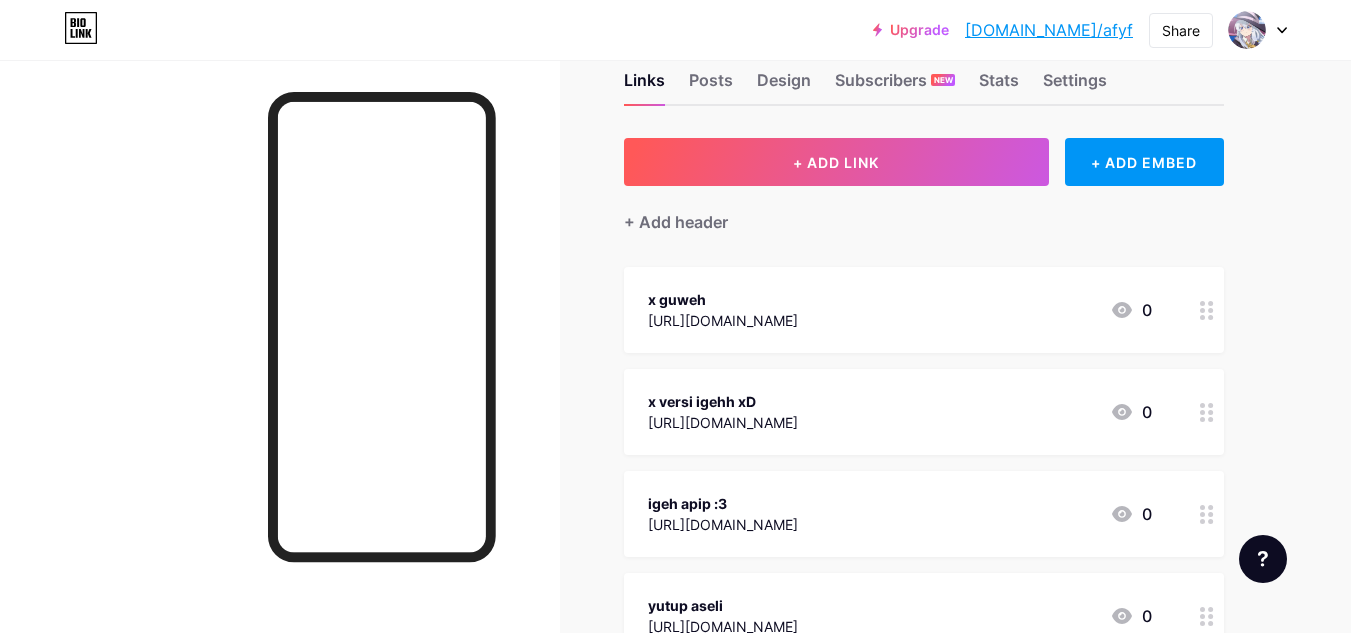 scroll, scrollTop: 0, scrollLeft: 0, axis: both 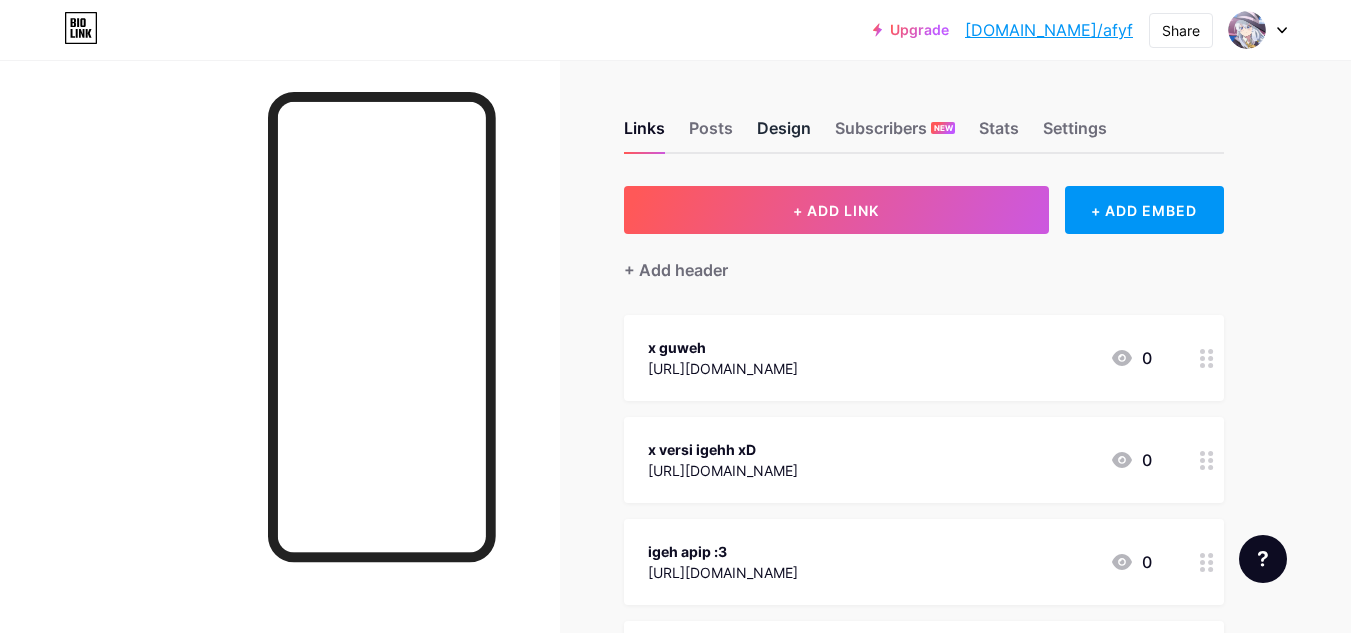 click on "Design" at bounding box center (784, 134) 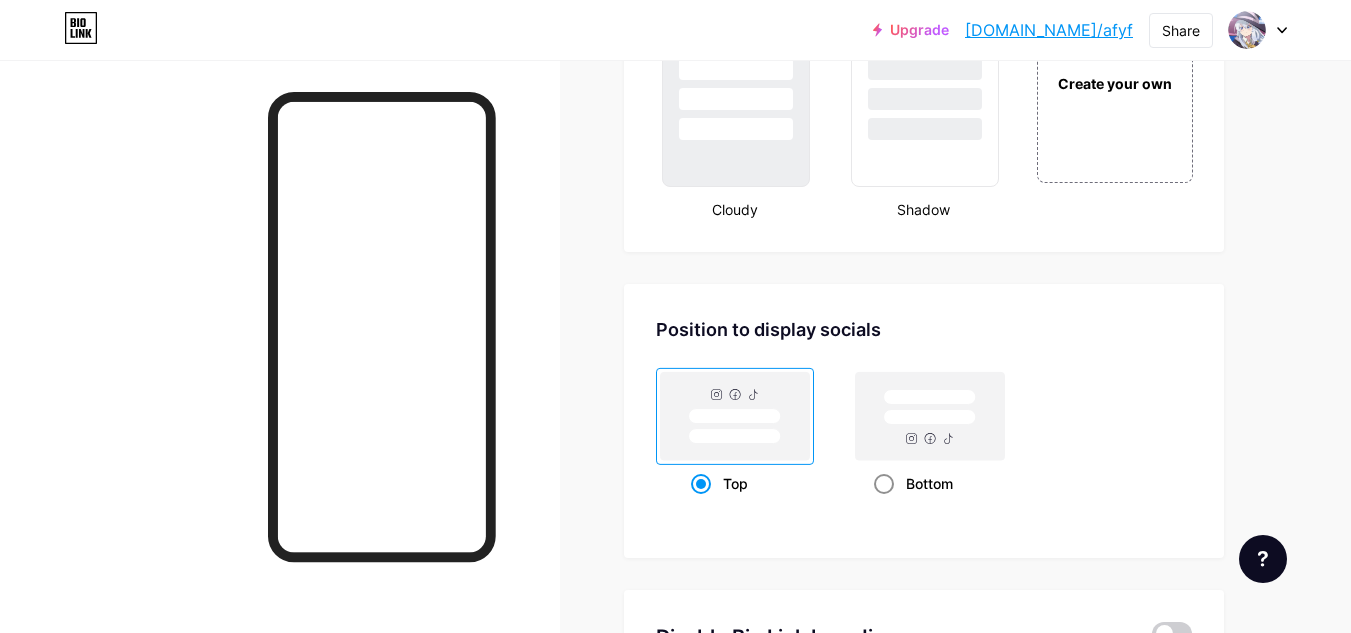 scroll, scrollTop: 2500, scrollLeft: 0, axis: vertical 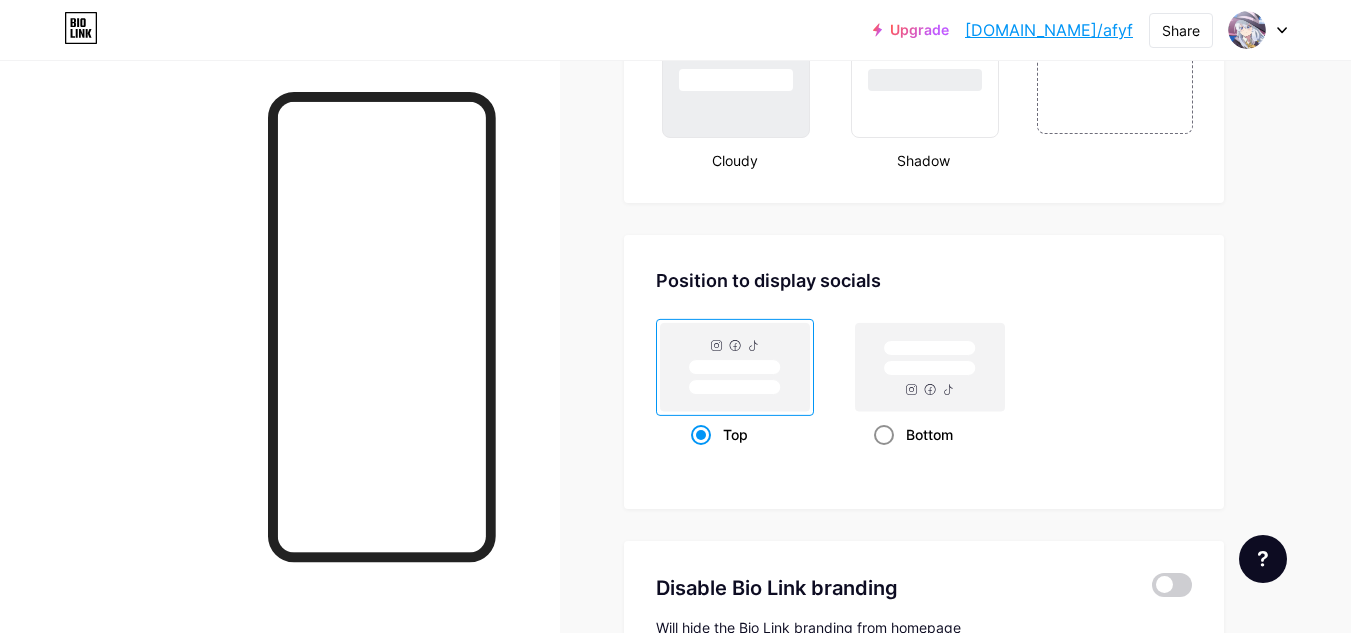 click 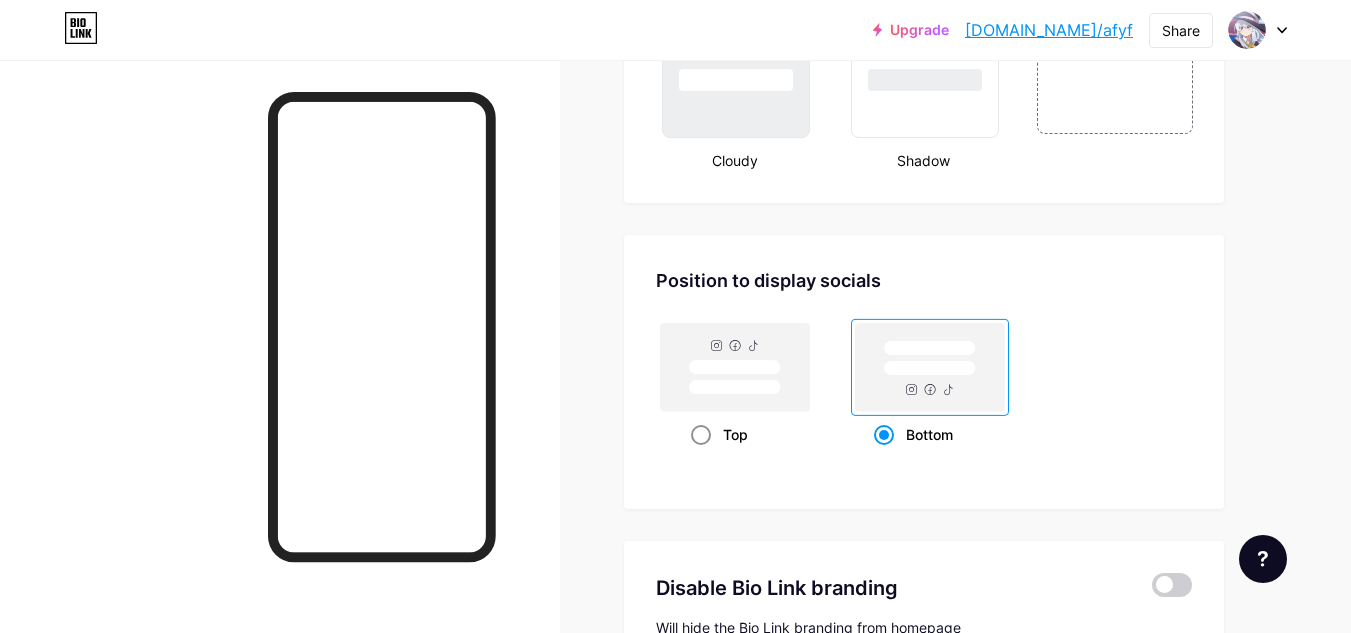 click 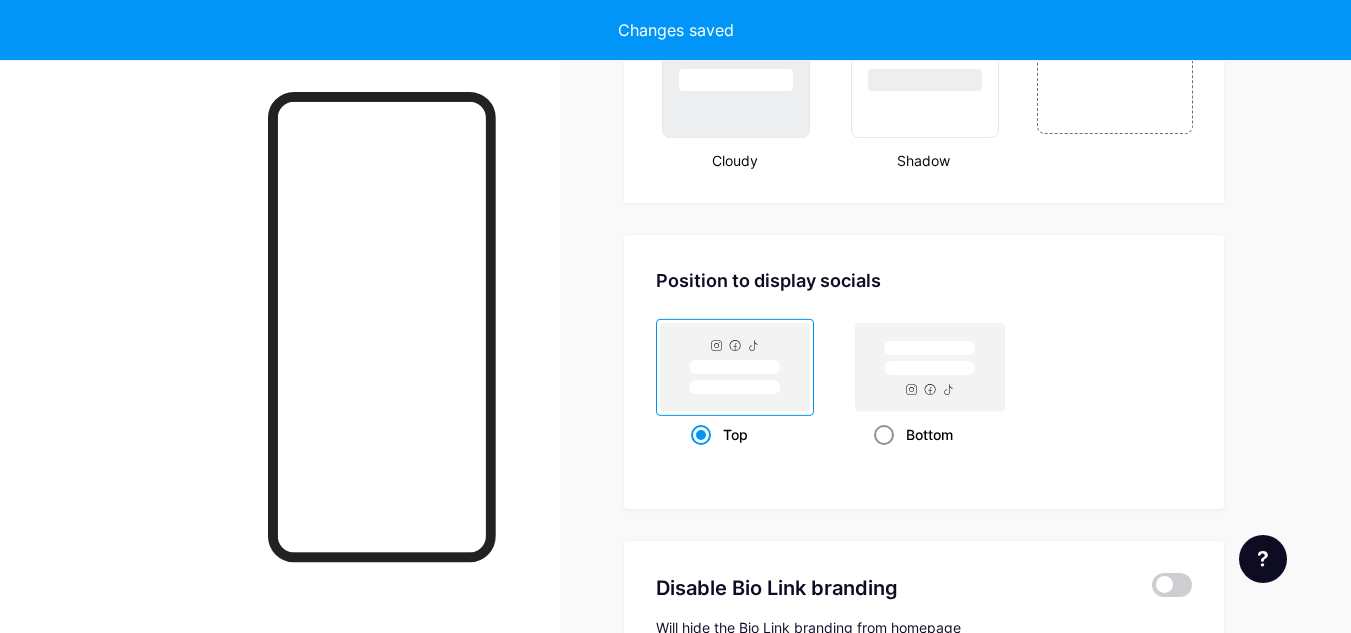 click 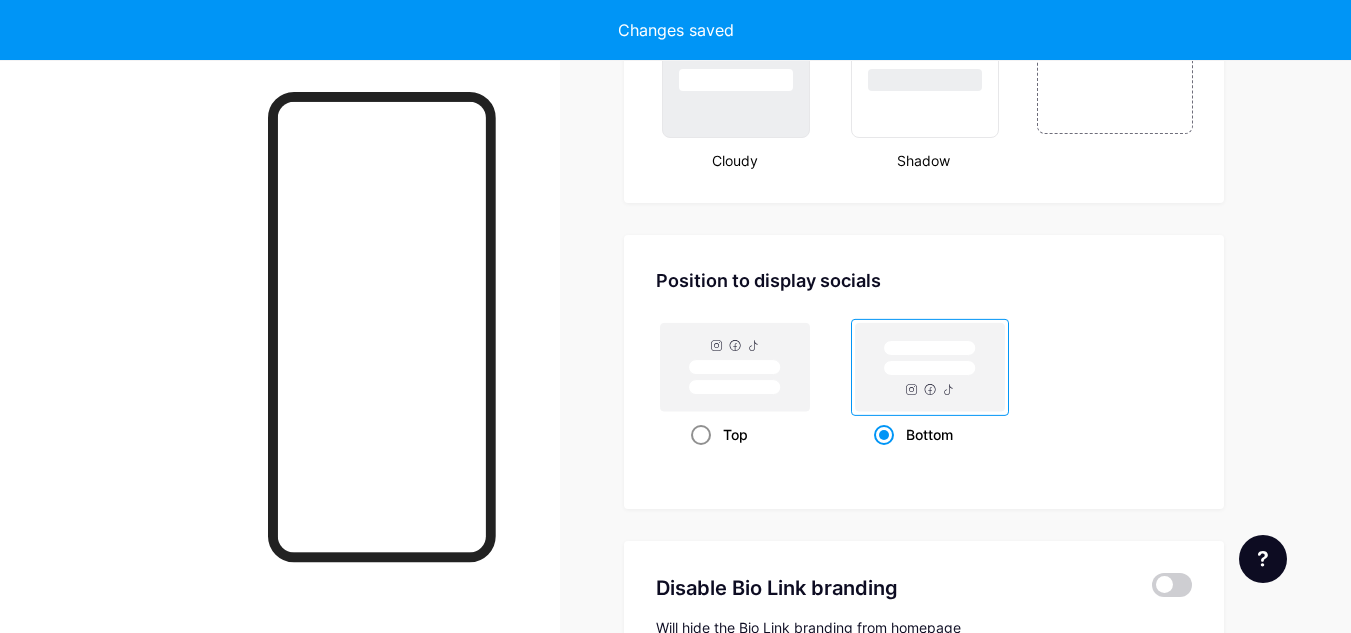 drag, startPoint x: 786, startPoint y: 368, endPoint x: 747, endPoint y: 361, distance: 39.623226 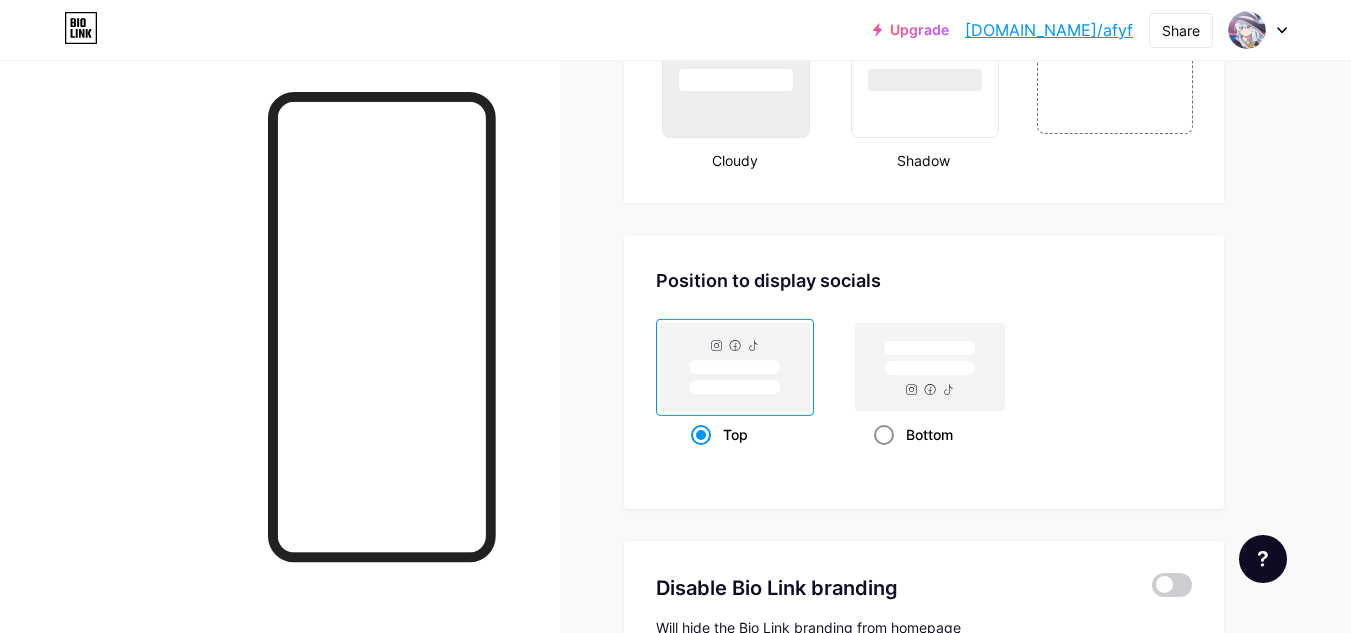 click 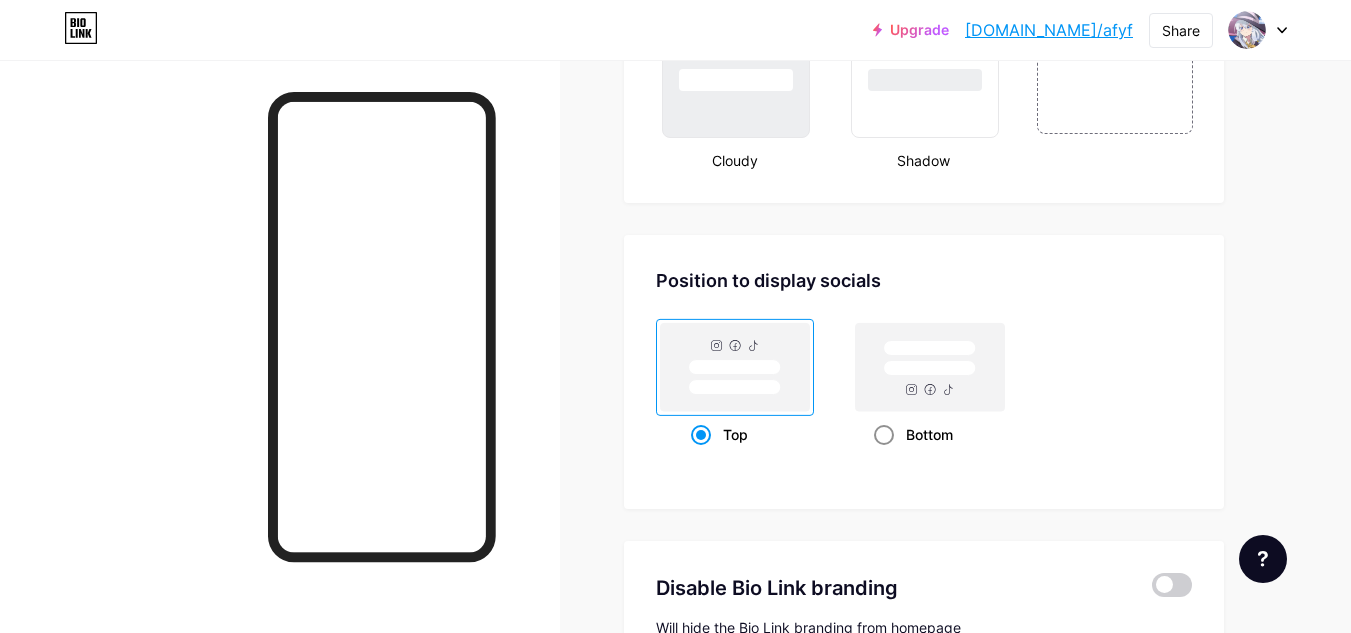 click on "Bottom" at bounding box center [880, 459] 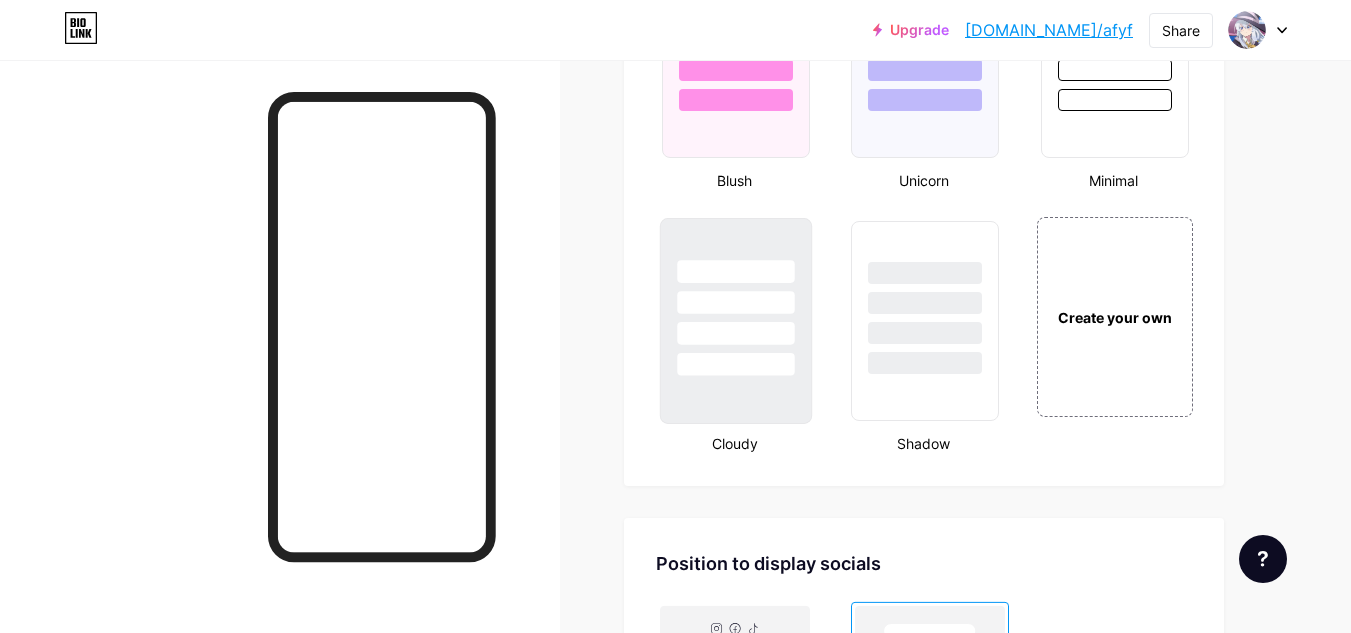 scroll, scrollTop: 2264, scrollLeft: 0, axis: vertical 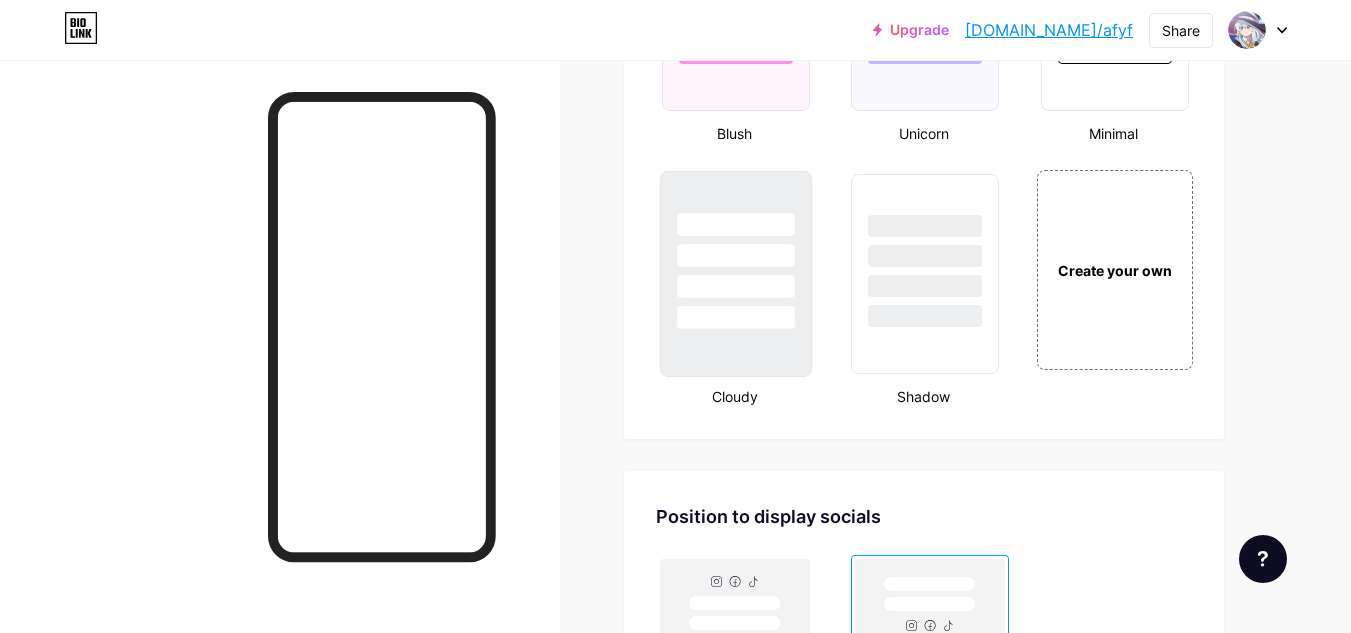 click at bounding box center (736, 274) 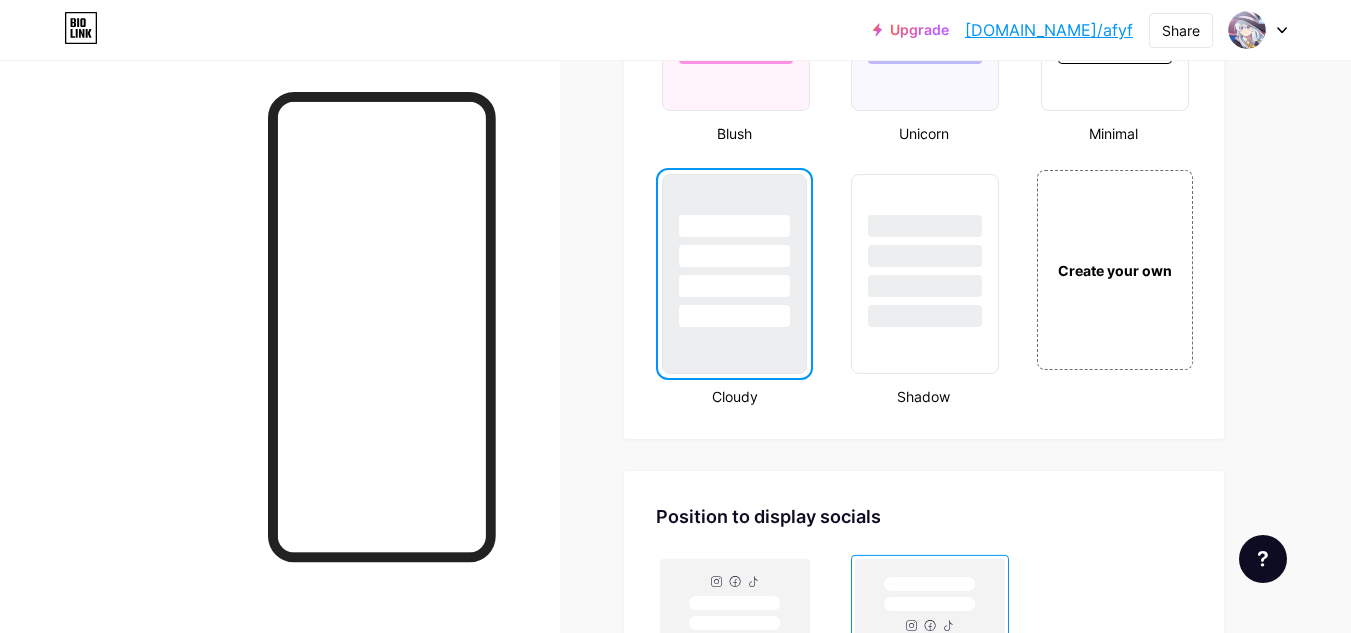 scroll, scrollTop: 1931, scrollLeft: 0, axis: vertical 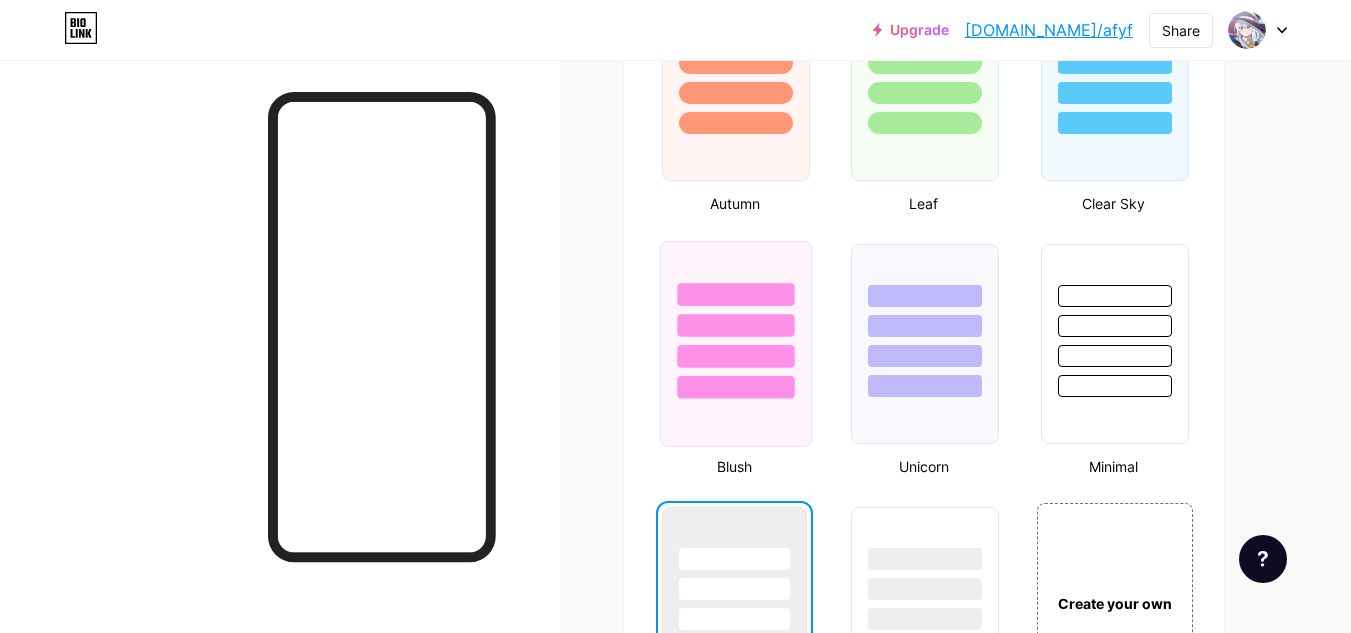 click at bounding box center (735, 356) 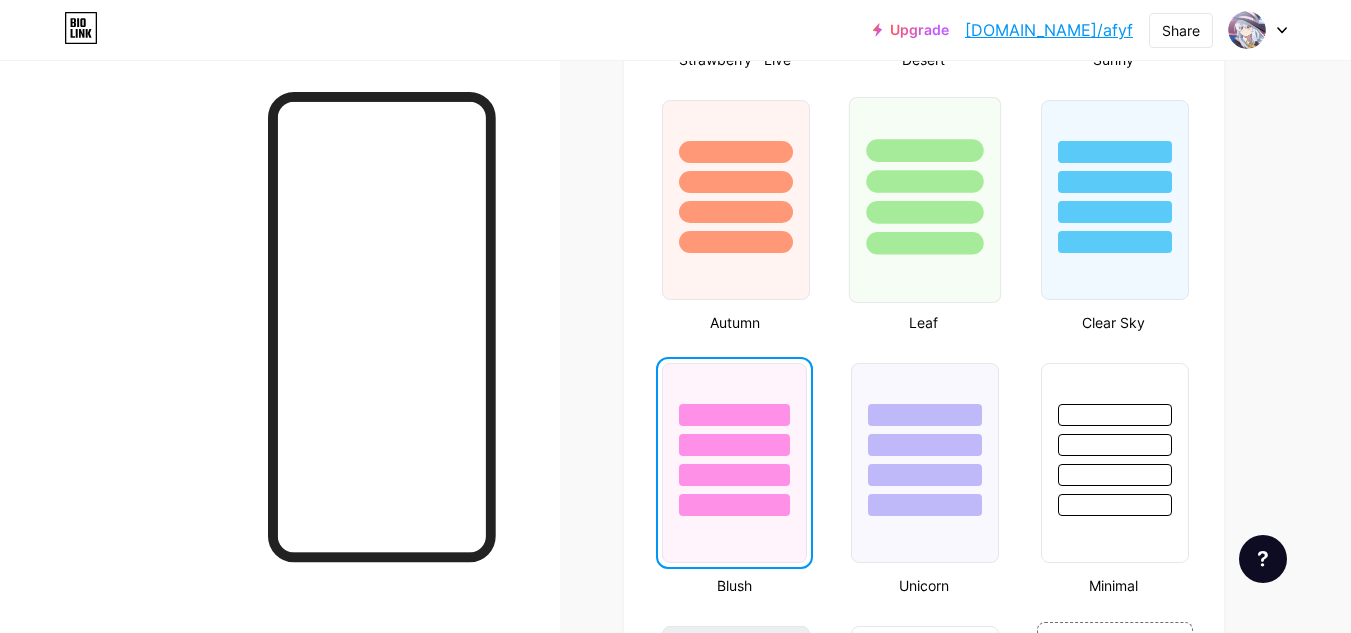 scroll, scrollTop: 1764, scrollLeft: 0, axis: vertical 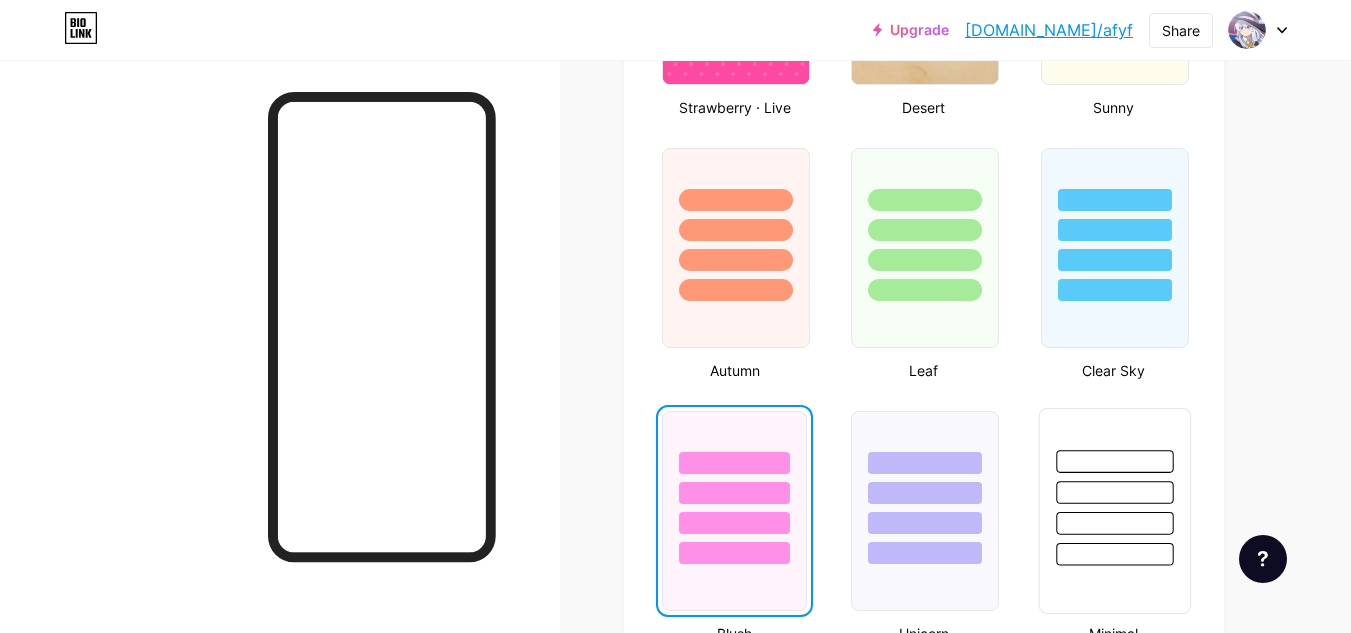 click at bounding box center [1114, 523] 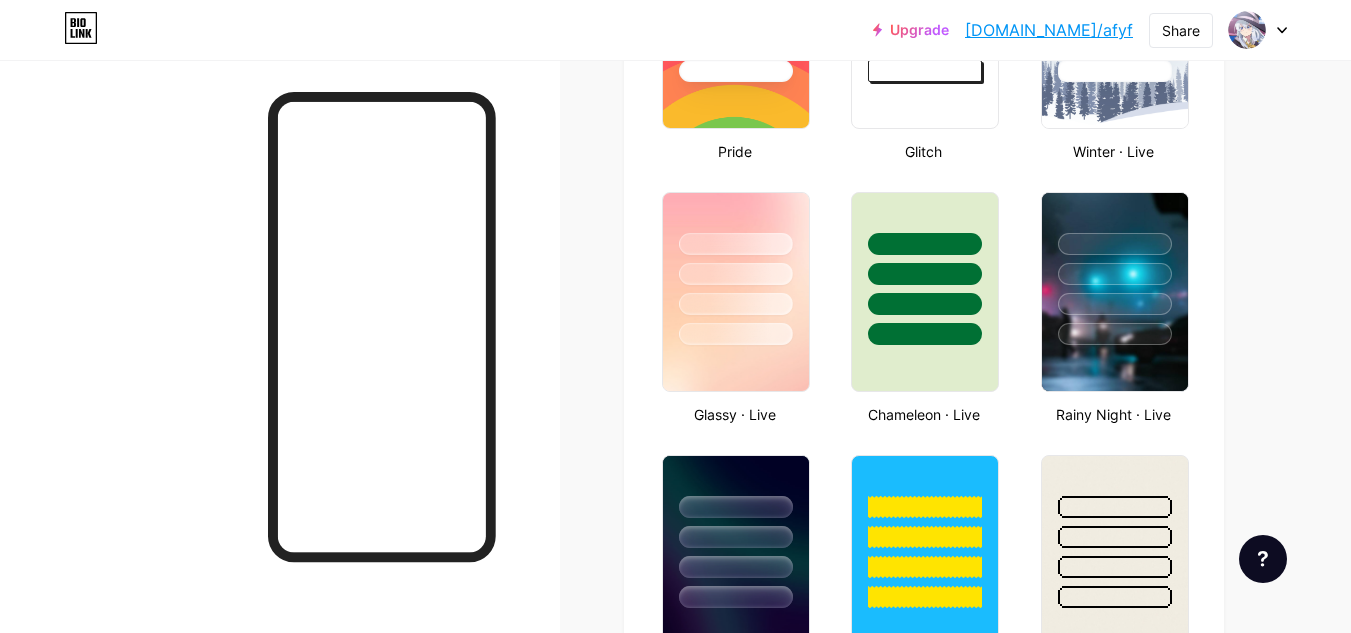 scroll, scrollTop: 764, scrollLeft: 0, axis: vertical 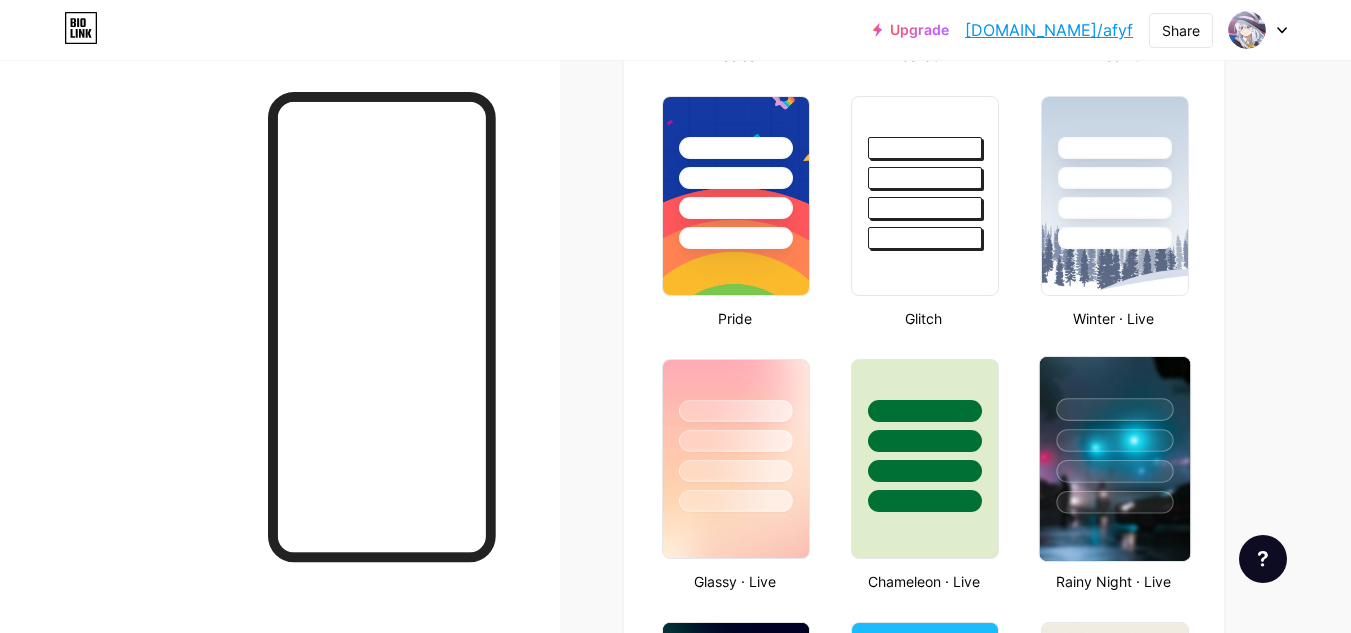 click at bounding box center (1114, 502) 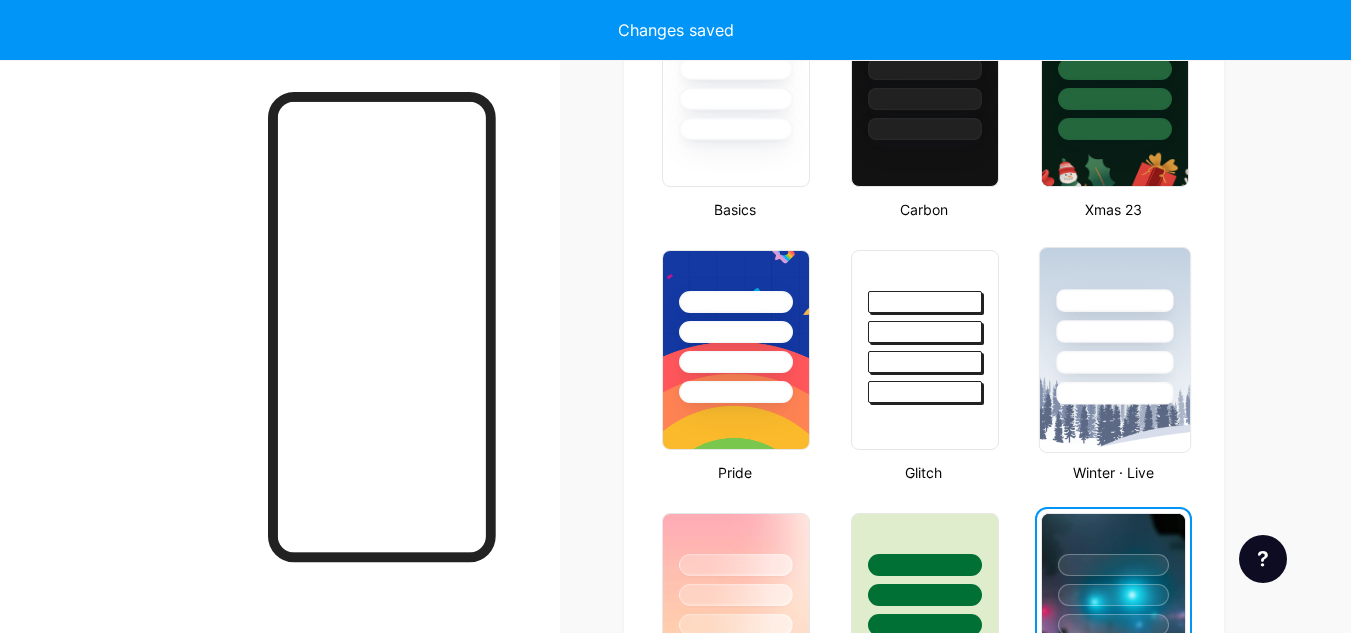 scroll, scrollTop: 431, scrollLeft: 0, axis: vertical 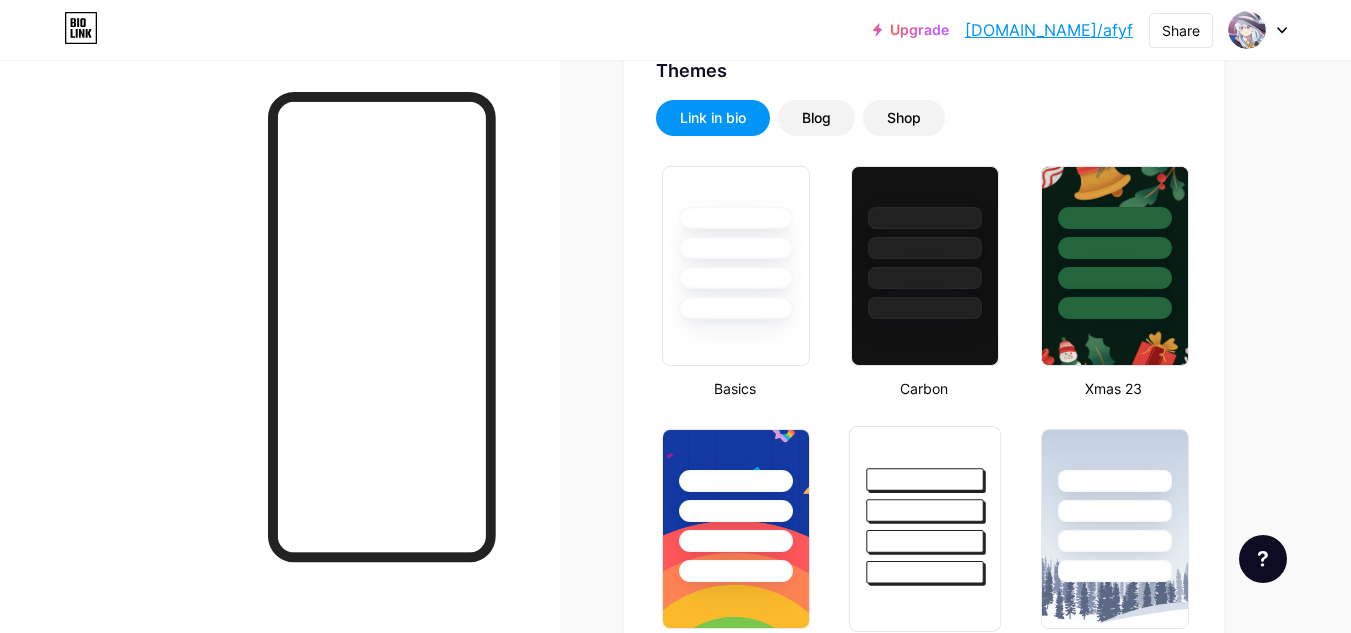 click at bounding box center (925, 510) 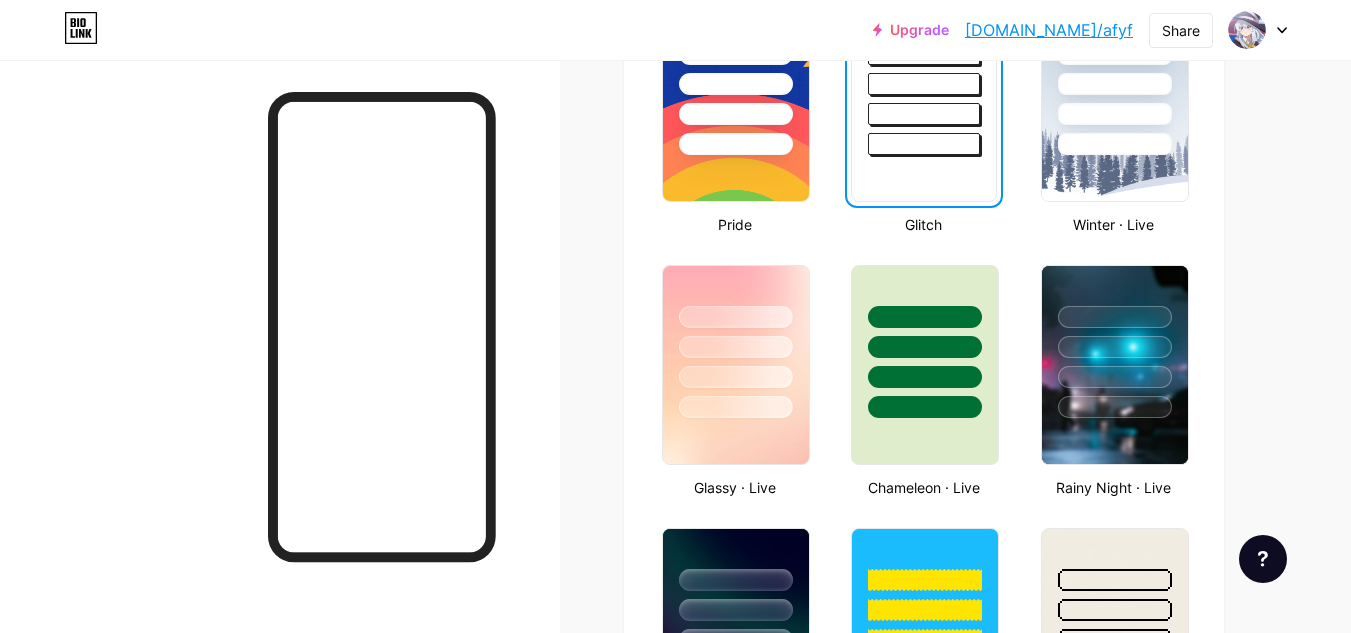 scroll, scrollTop: 931, scrollLeft: 0, axis: vertical 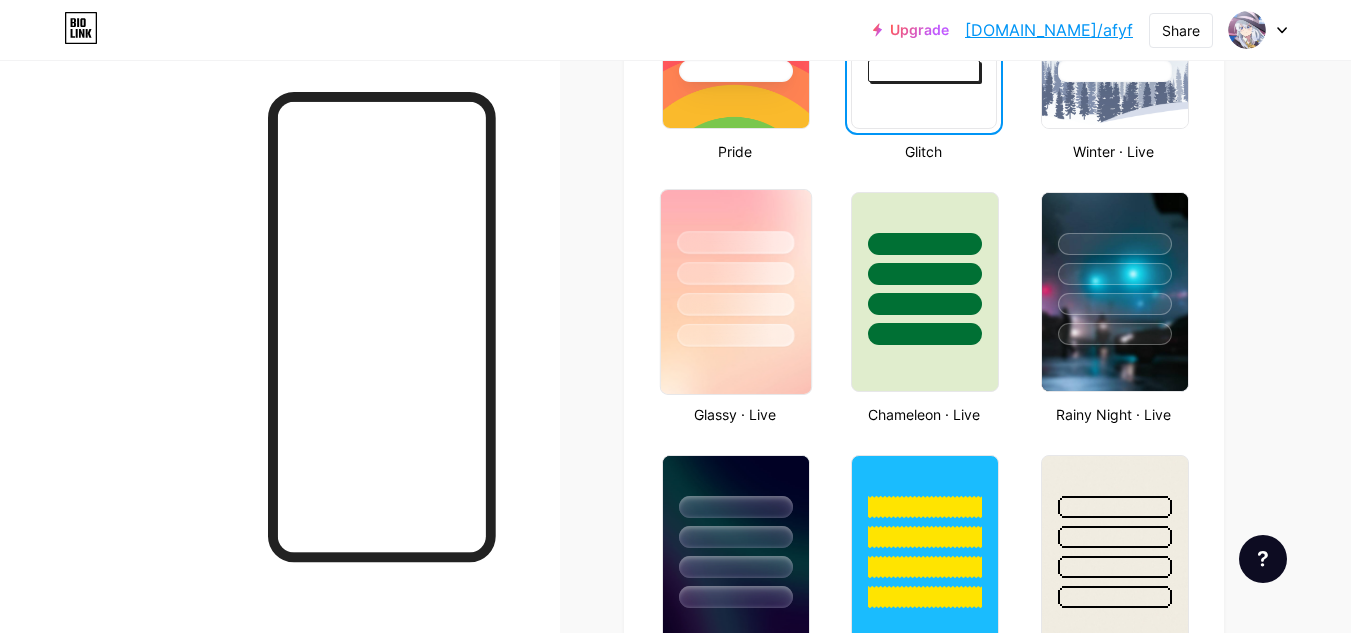click at bounding box center [736, 292] 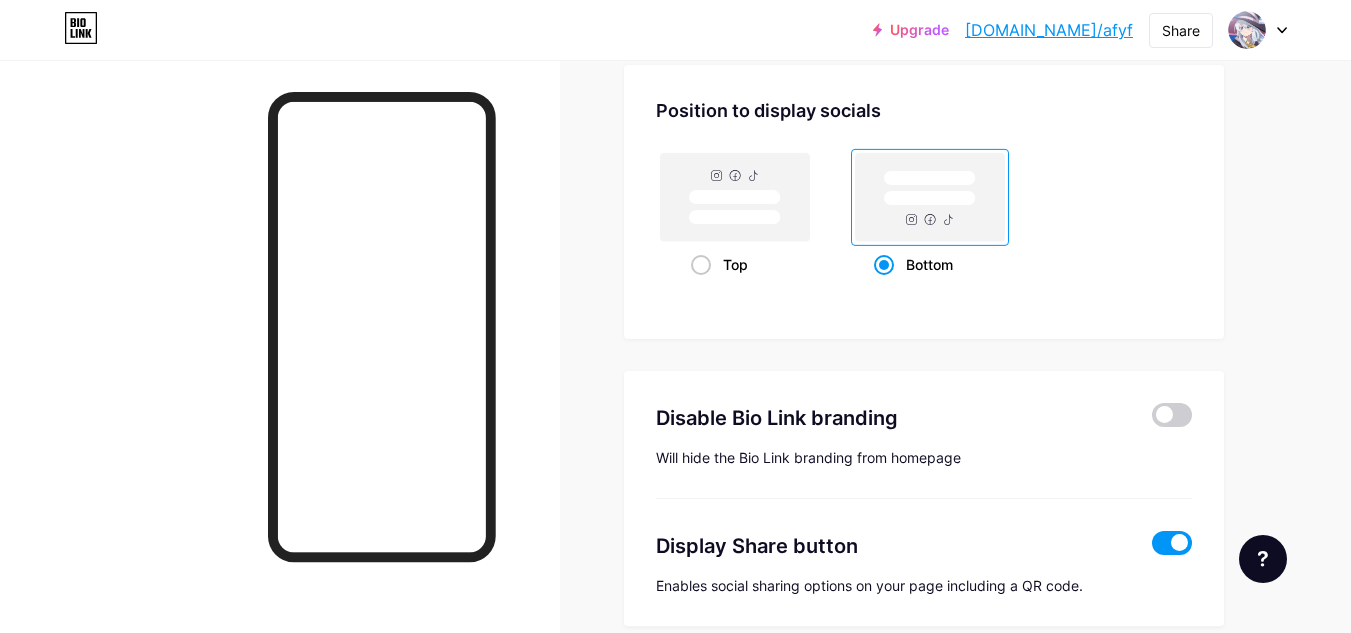 scroll, scrollTop: 2597, scrollLeft: 0, axis: vertical 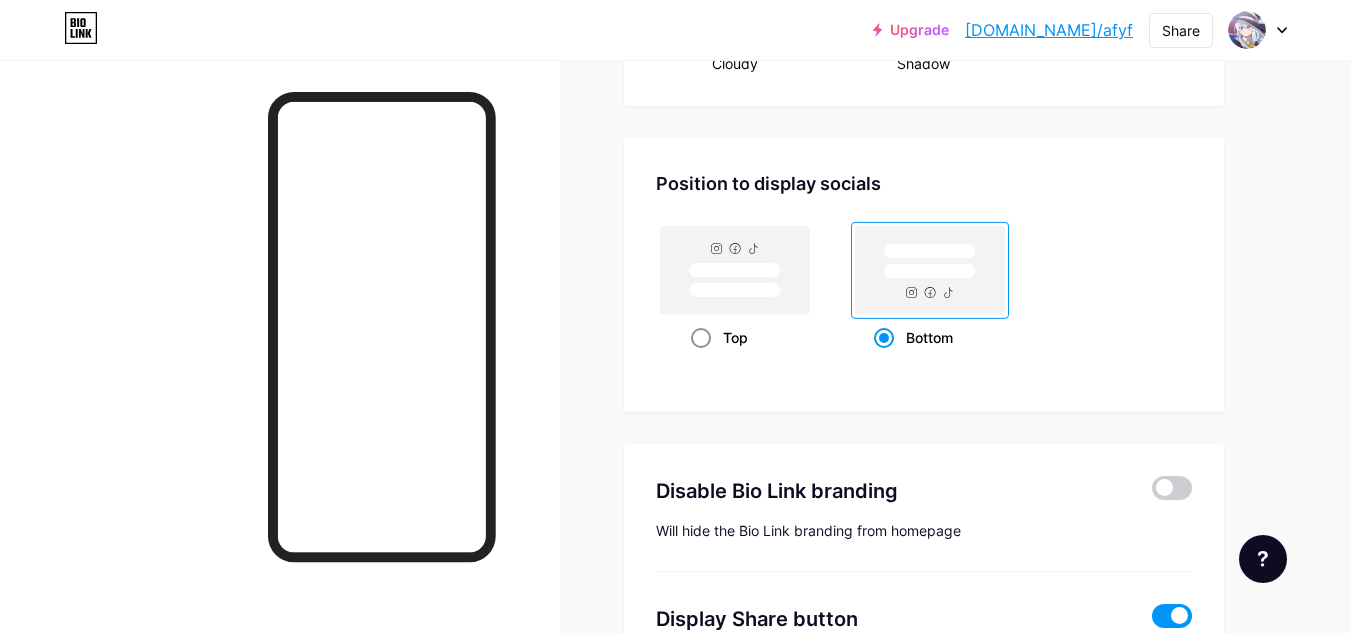 click 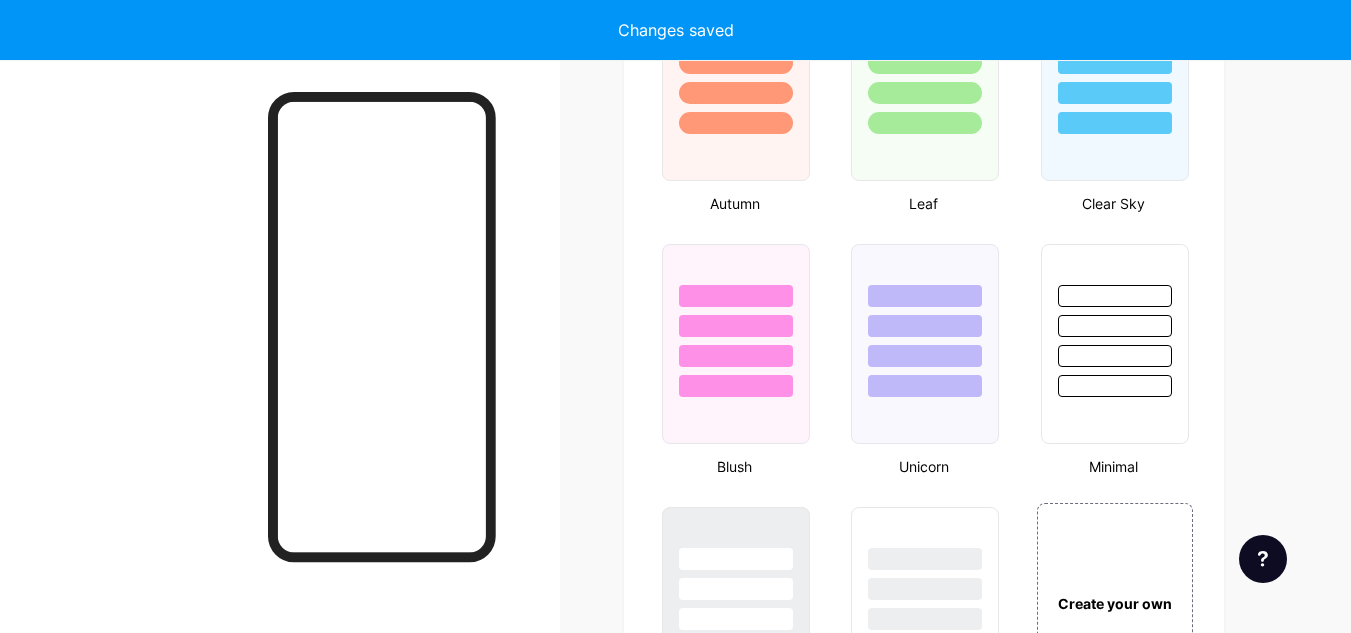 scroll, scrollTop: 2097, scrollLeft: 0, axis: vertical 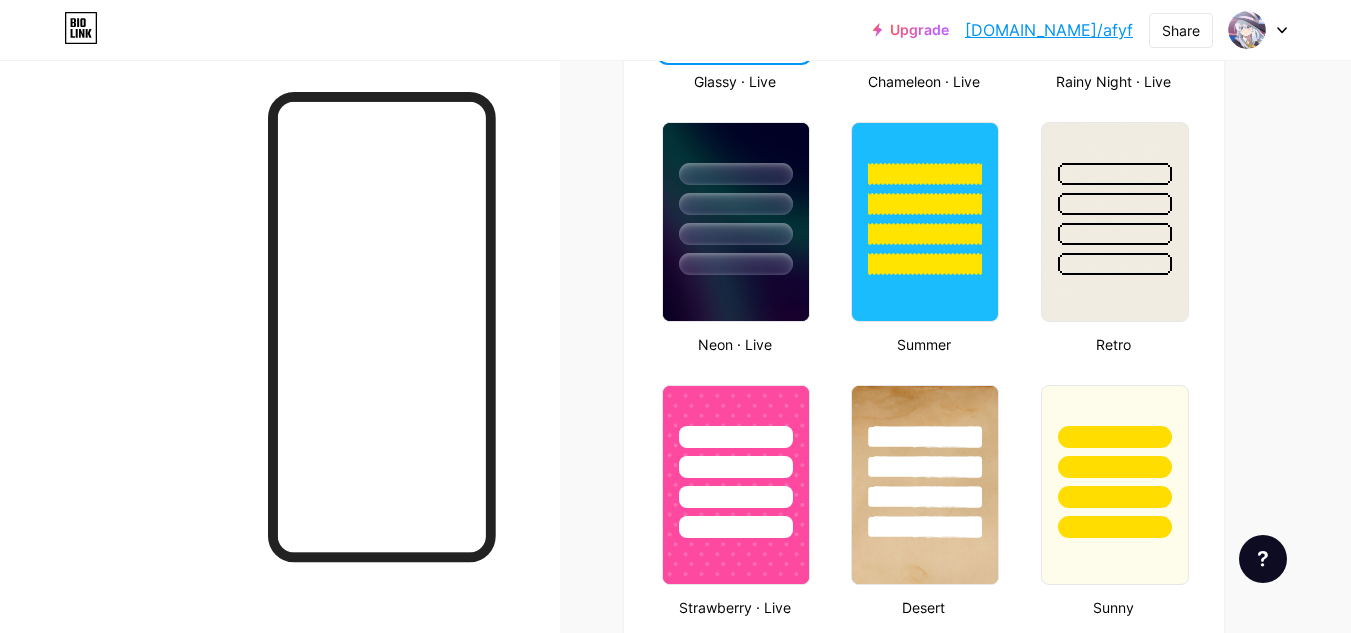click on "Upgrade" at bounding box center [911, 30] 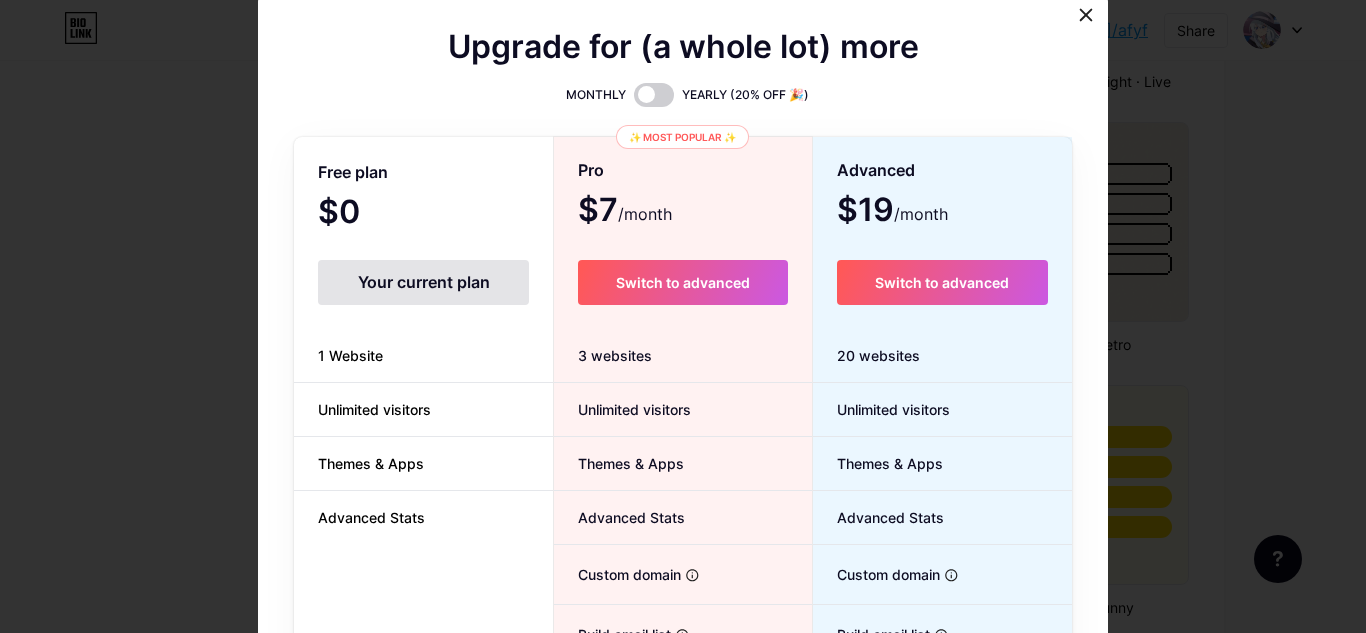 click on "Upgrade for (a whole lot) more
MONTHLY
YEARLY (20% OFF 🎉)
Free plan   $0   /month
Your current plan   1 Website Unlimited visitors Themes & Apps Advanced Stats   ✨ Most popular ✨   Pro   $7   /month     Switch to advanced      3 websites
Unlimited visitors     Themes & Apps     Advanced Stats     Custom domain        Host it on your own personal domain    Build email list        Collect emails of your visitors and send them email updates    Publish blog posts        Start a blog in seconds, powered by a powerful editor    Verified badge        Add authenticity by showing a blue checkmark    Remove Bio Link branding        Remove all credits and make it fully white-label      Advanced   $19   /month     Switch to advanced      20 websites
Unlimited visitors     Themes & Apps     Advanced Stats     Custom domain        Host it on your own personal domain    Build email list         Publish blog posts" at bounding box center (683, 437) 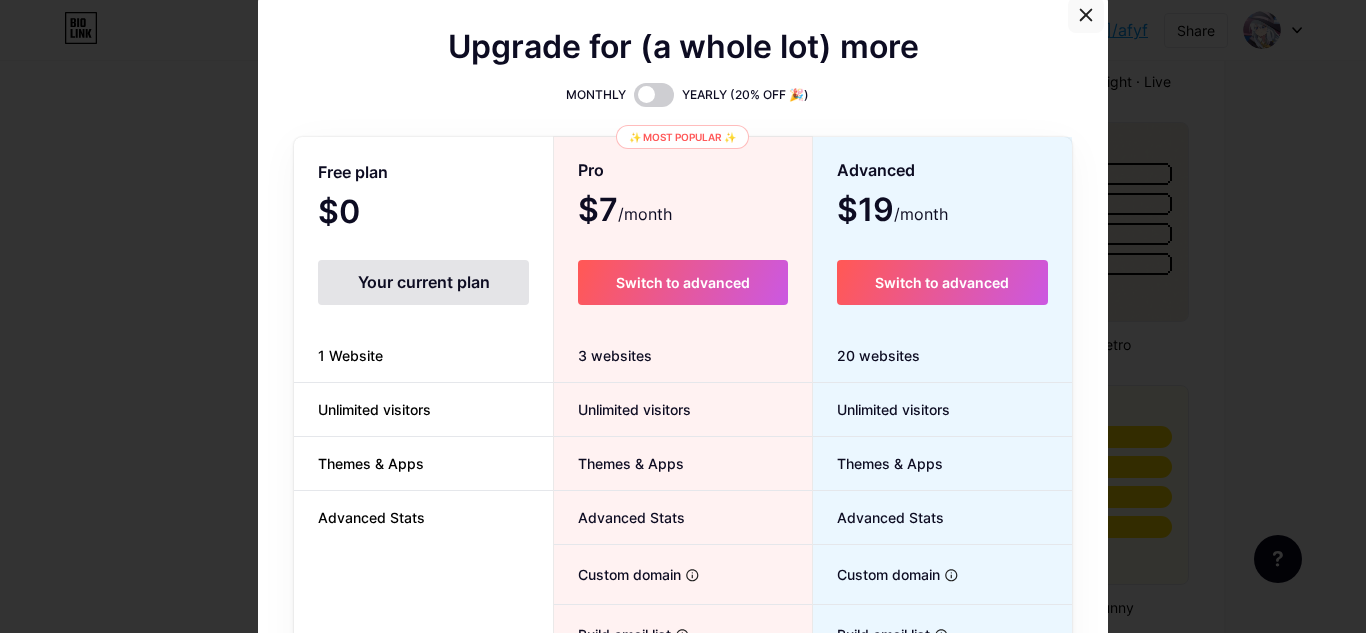 click at bounding box center (1086, 15) 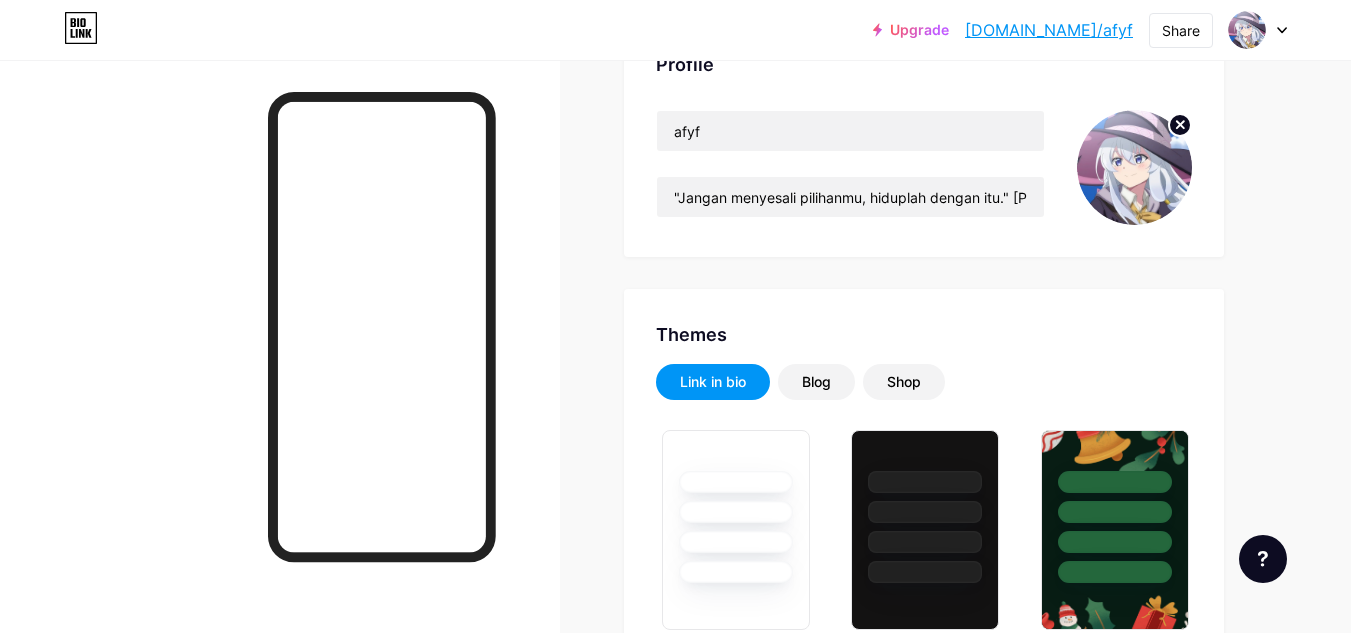 scroll, scrollTop: 0, scrollLeft: 0, axis: both 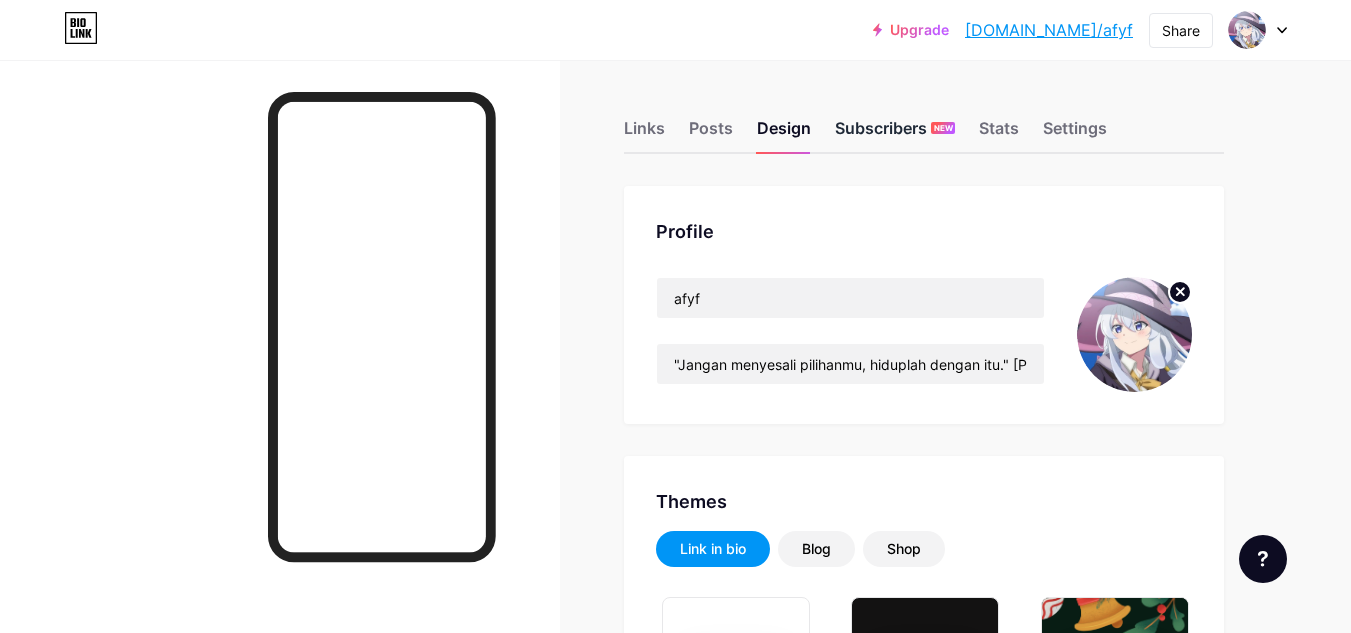 click on "Subscribers
NEW" at bounding box center [895, 134] 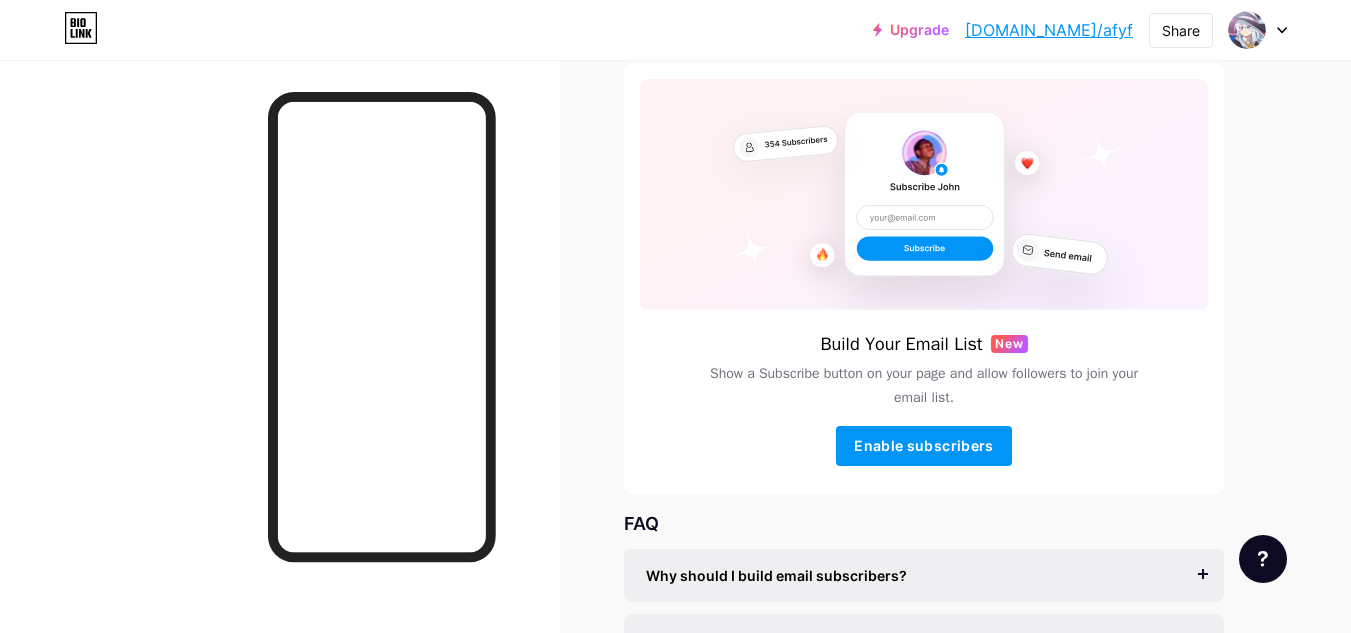 scroll, scrollTop: 322, scrollLeft: 0, axis: vertical 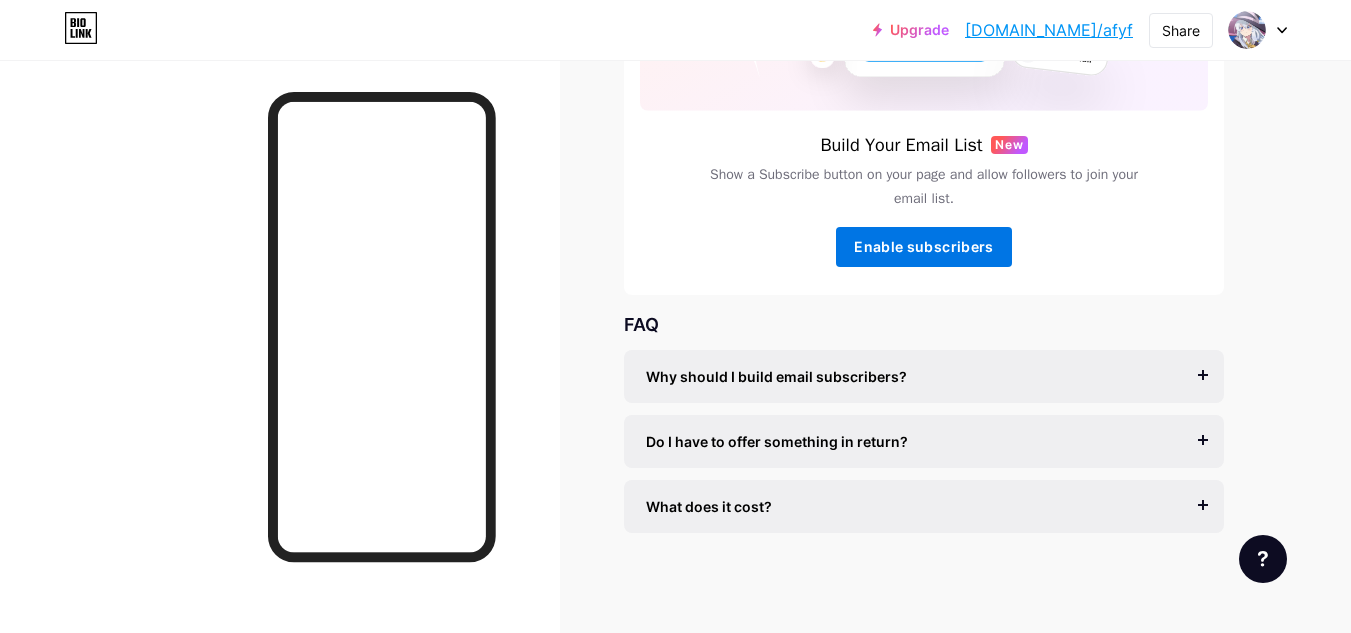 click on "Enable subscribers" at bounding box center [923, 246] 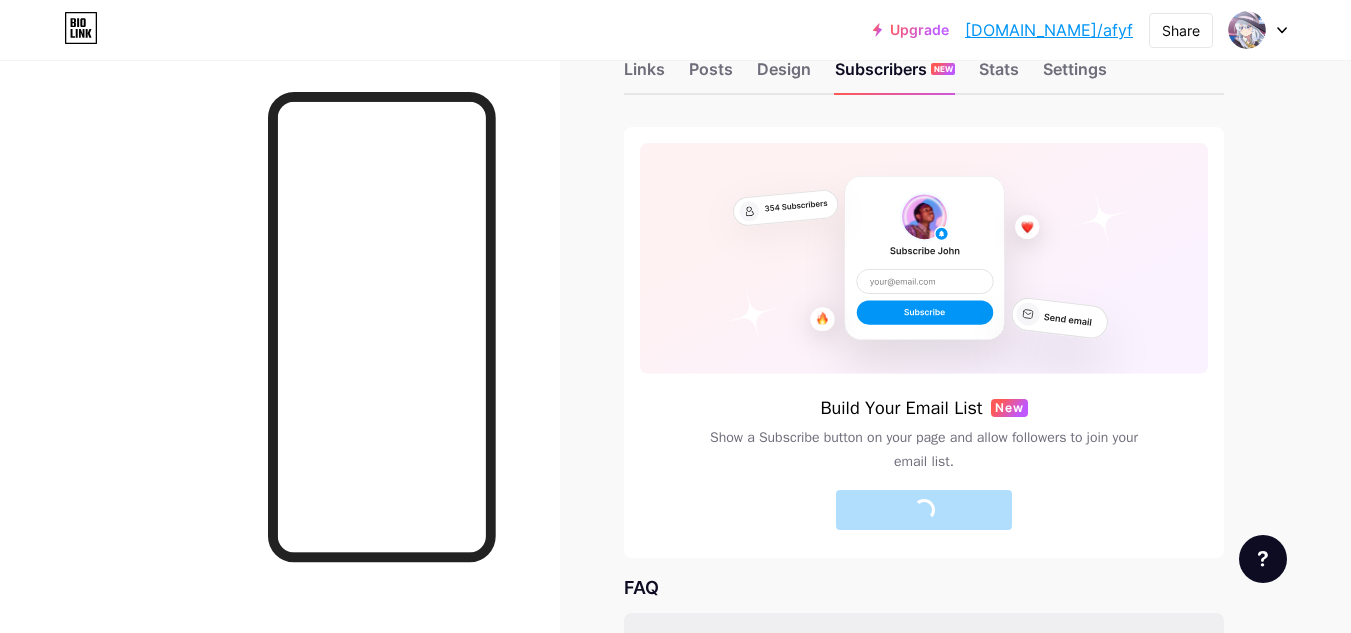 scroll, scrollTop: 0, scrollLeft: 0, axis: both 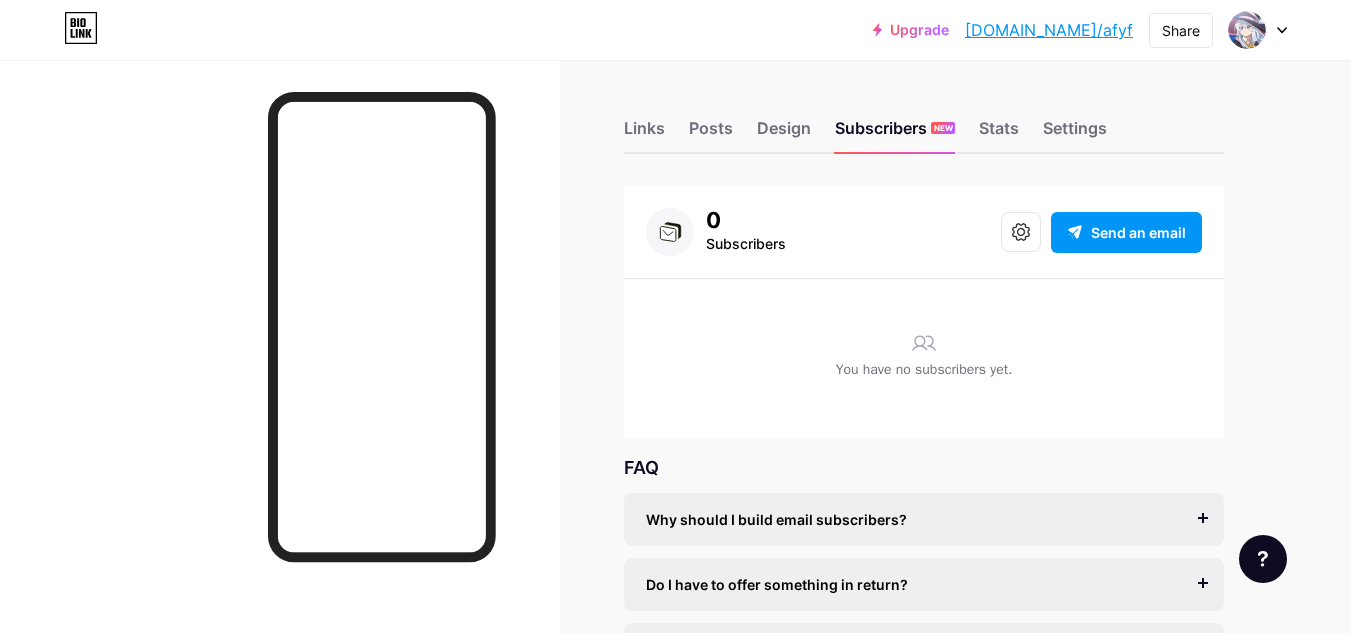 click on "Links
Posts
Design
Subscribers
NEW
Stats
Settings" at bounding box center (924, 119) 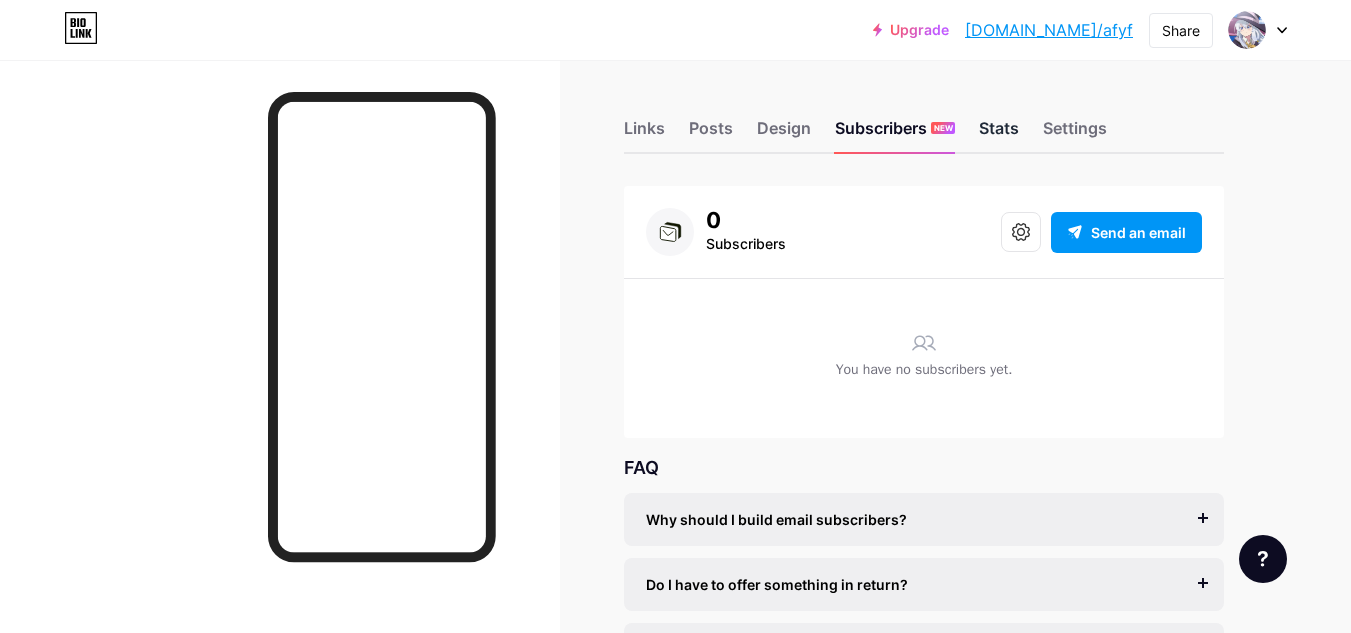 click on "Stats" at bounding box center (999, 134) 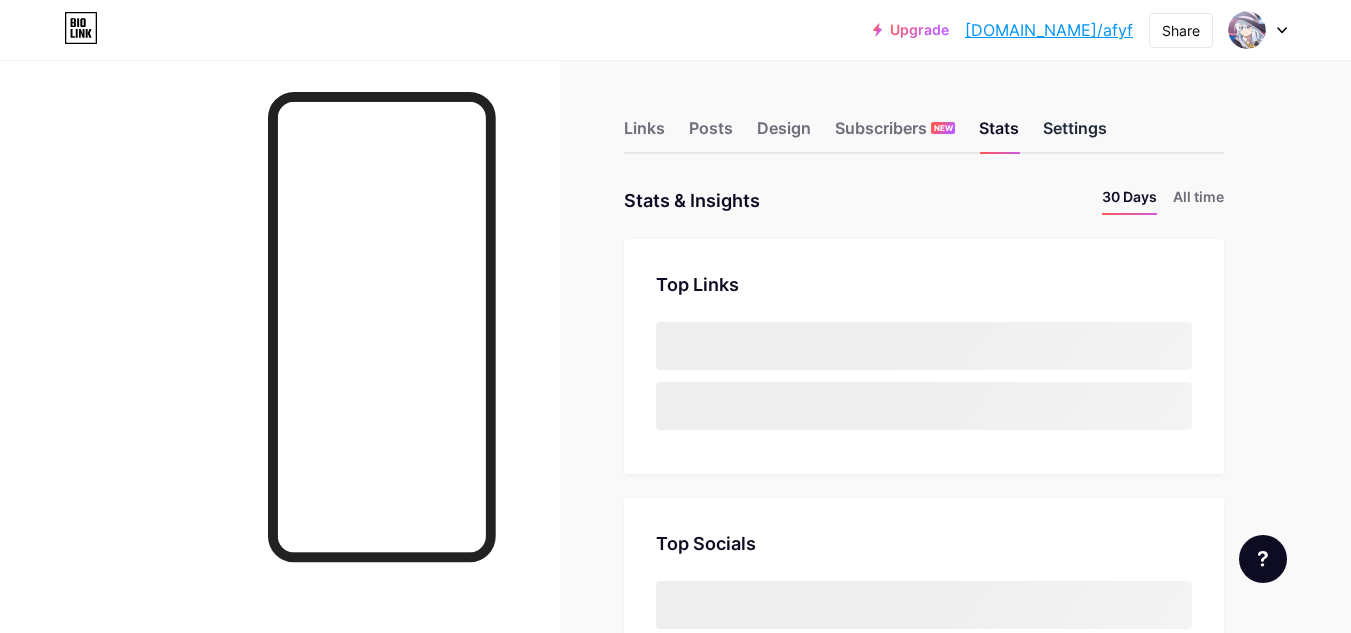 click on "Settings" at bounding box center [1075, 134] 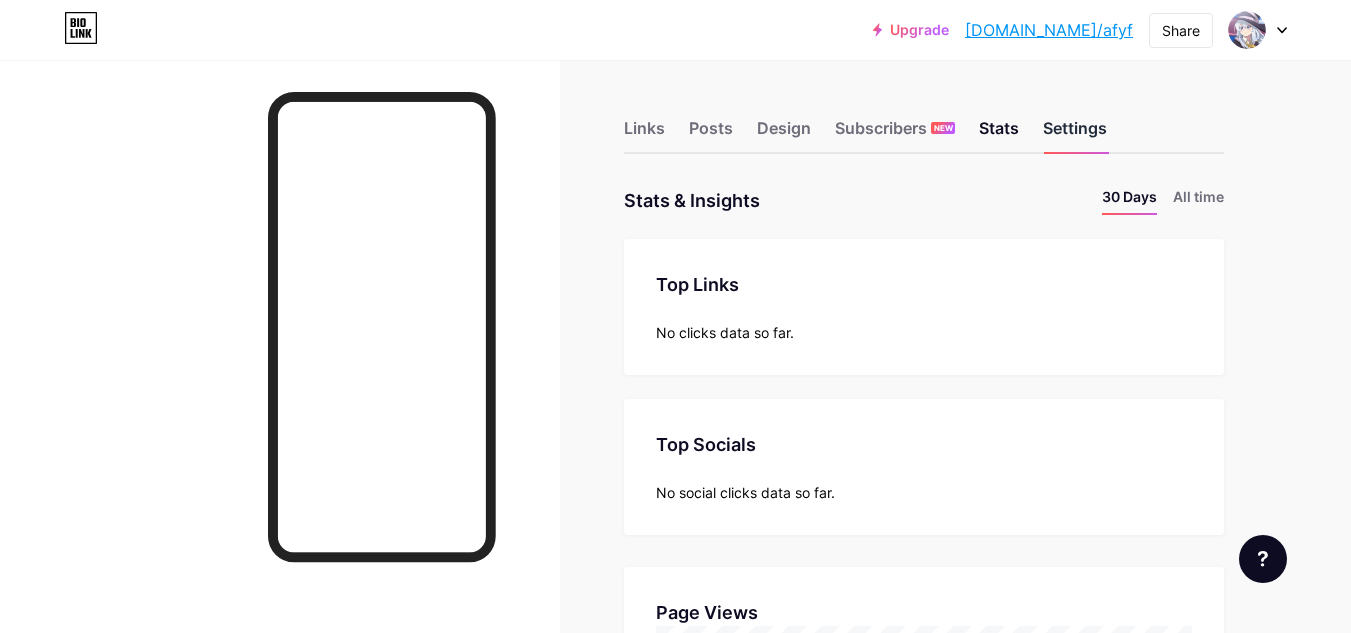 scroll, scrollTop: 0, scrollLeft: 0, axis: both 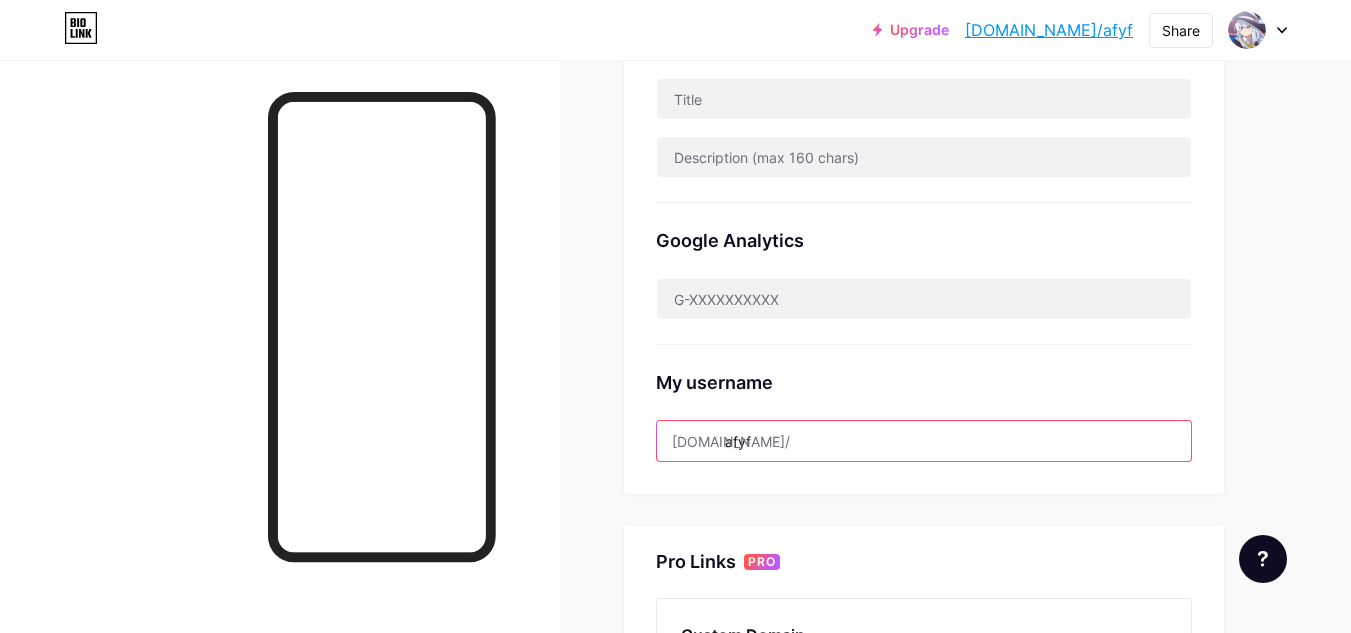 click on "afyf" at bounding box center (924, 441) 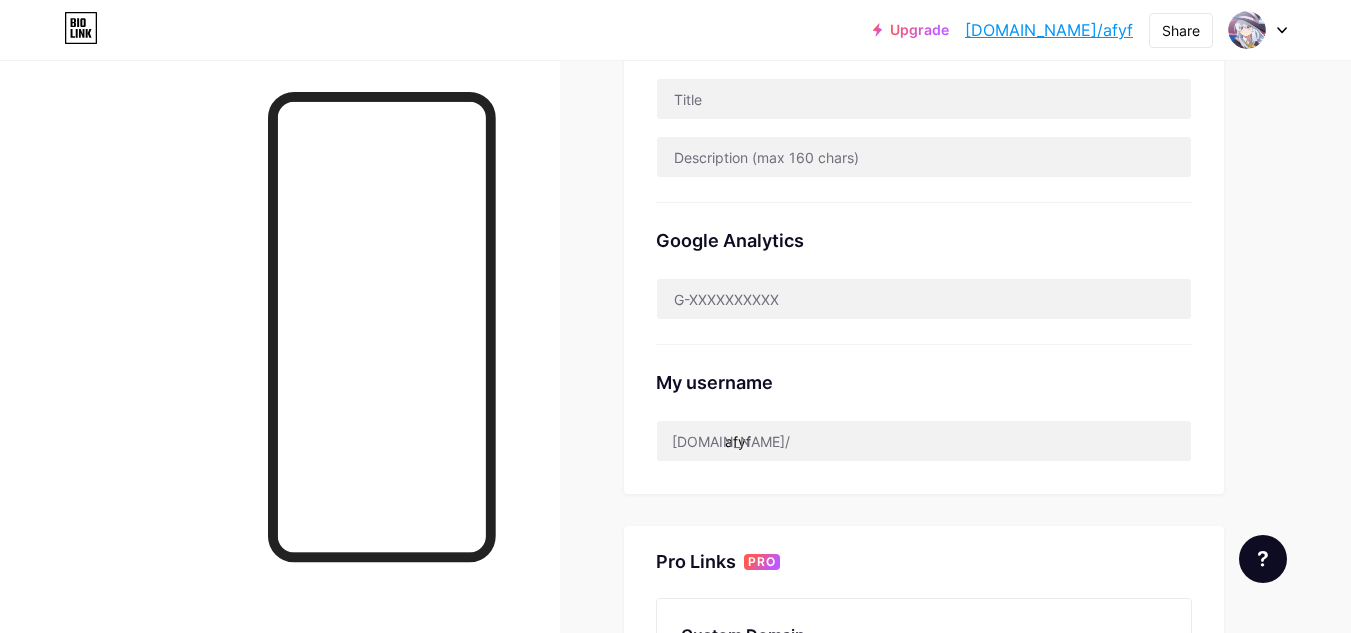click on "Links
Posts
Design
Subscribers
NEW
Stats
Settings     Preferred link   This is an aesthetic choice. Both links are usable.
bio.link/ afyf       afyf .bio.link
NSFW warning       Show a warning before displaying your page.     SEO   Choose the title and description to appear on search engines and social posts.           Google Analytics       My username   bio.link/   afyf           Pro Links   PRO   Custom Domain   Try your own custom domain eg: jaseem.com   Set
up domain             Emoji link   Add emojis to your link eg: bio.link/😄😭🥵   Create
Go to  Help Center  to learn more or to contact support.   Changes saved           Feature requests             Help center         Contact support" at bounding box center (654, 313) 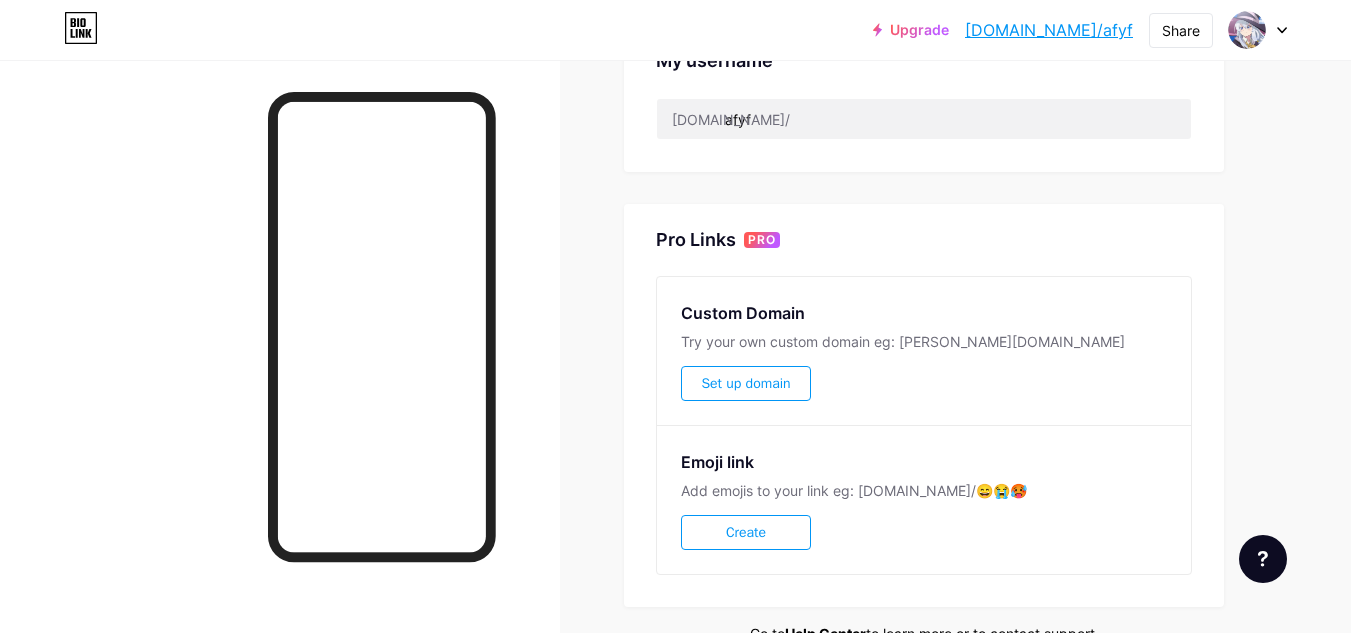 scroll, scrollTop: 667, scrollLeft: 0, axis: vertical 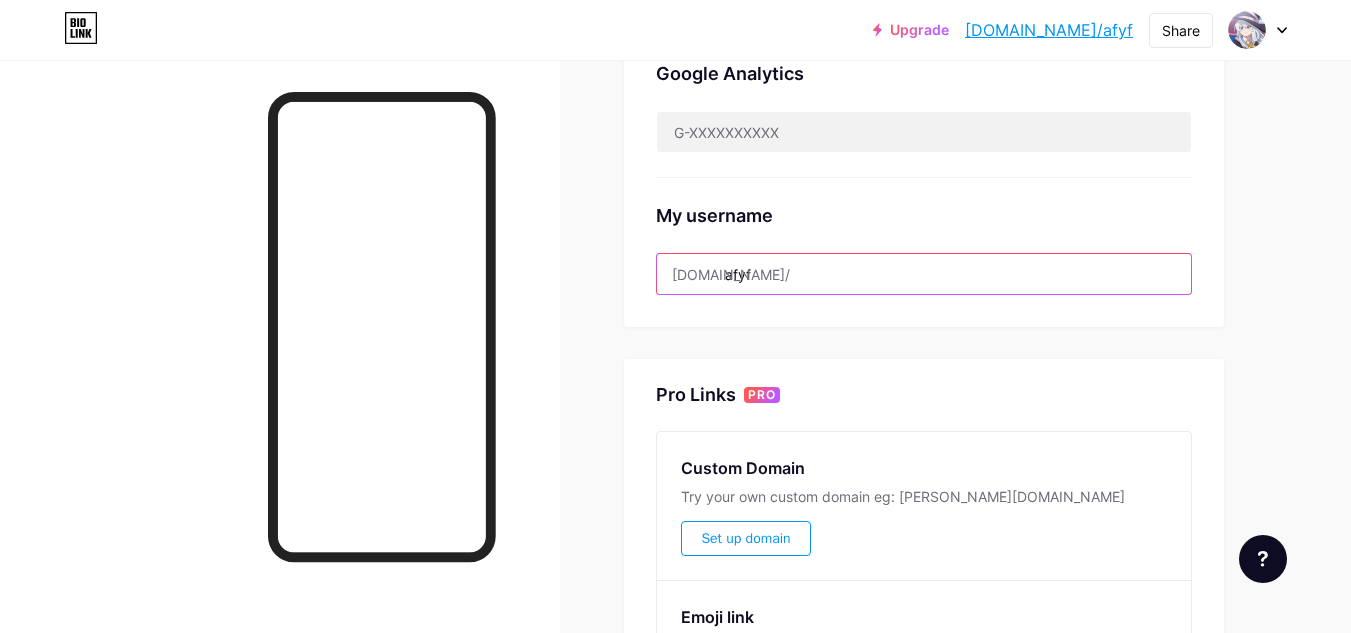 click on "afyf" at bounding box center [924, 274] 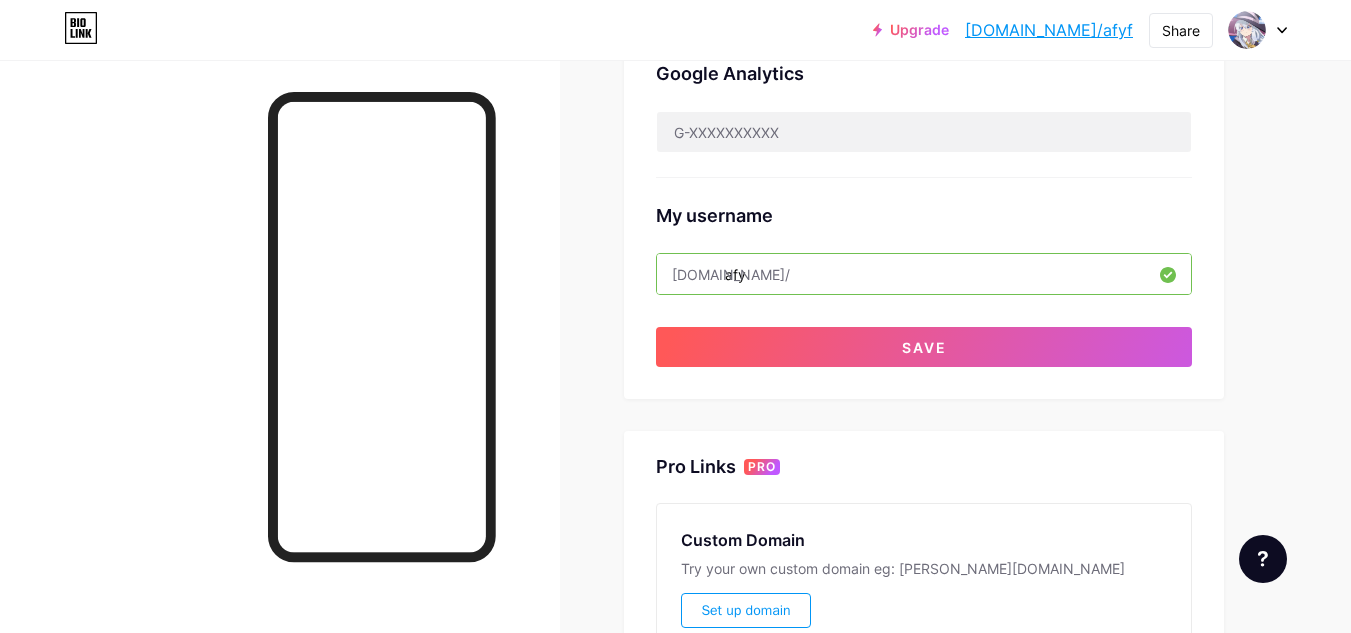 type on "afyf" 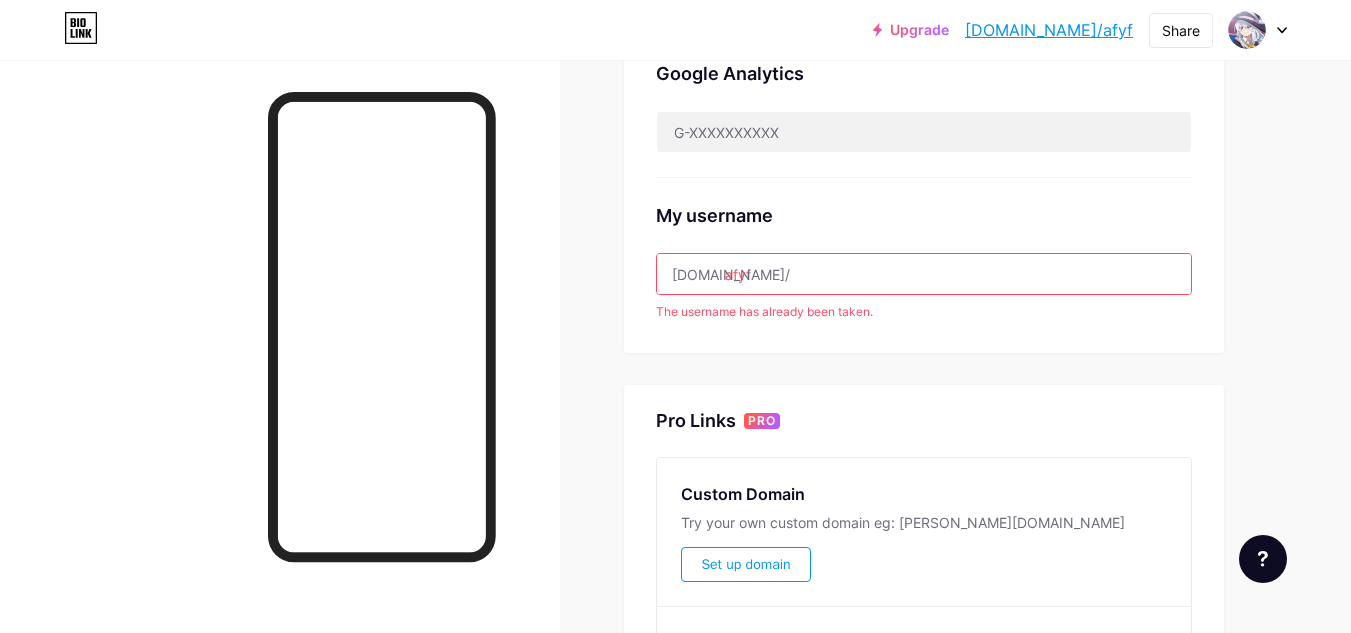 click on "Preferred link   This is an aesthetic choice. Both links are usable.
bio.link/ afyf       afyf .bio.link
NSFW warning       Show a warning before displaying your page.     SEO   Choose the title and description to appear on search engines and social posts.           Google Analytics       My username   bio.link/   afyf     The username has already been taken." at bounding box center (924, -64) 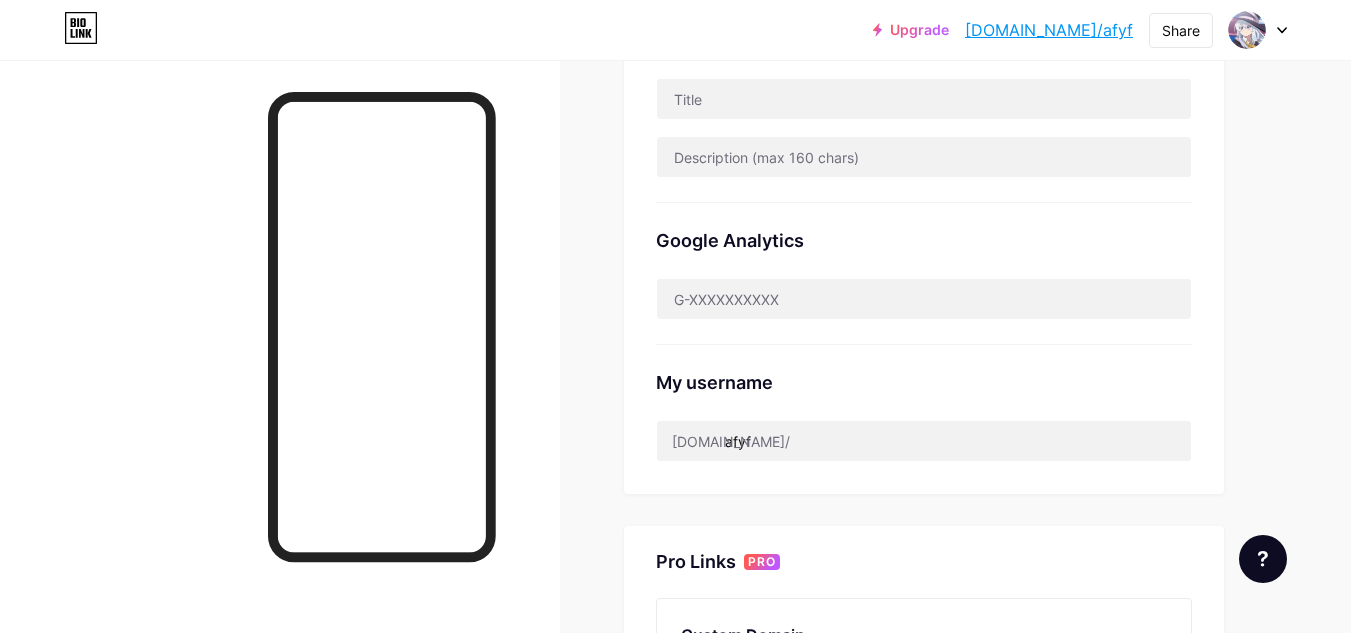 scroll, scrollTop: 667, scrollLeft: 0, axis: vertical 